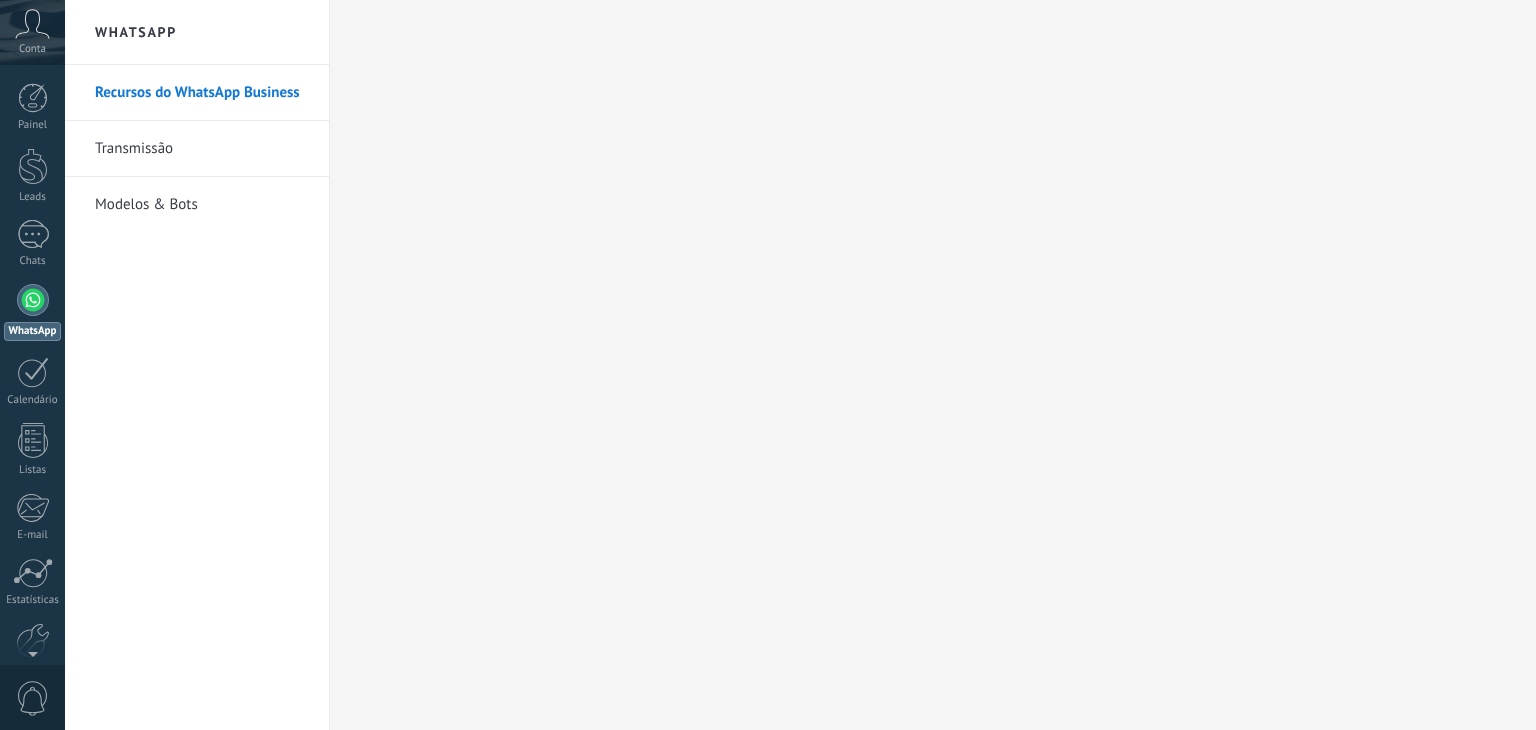 scroll, scrollTop: 0, scrollLeft: 0, axis: both 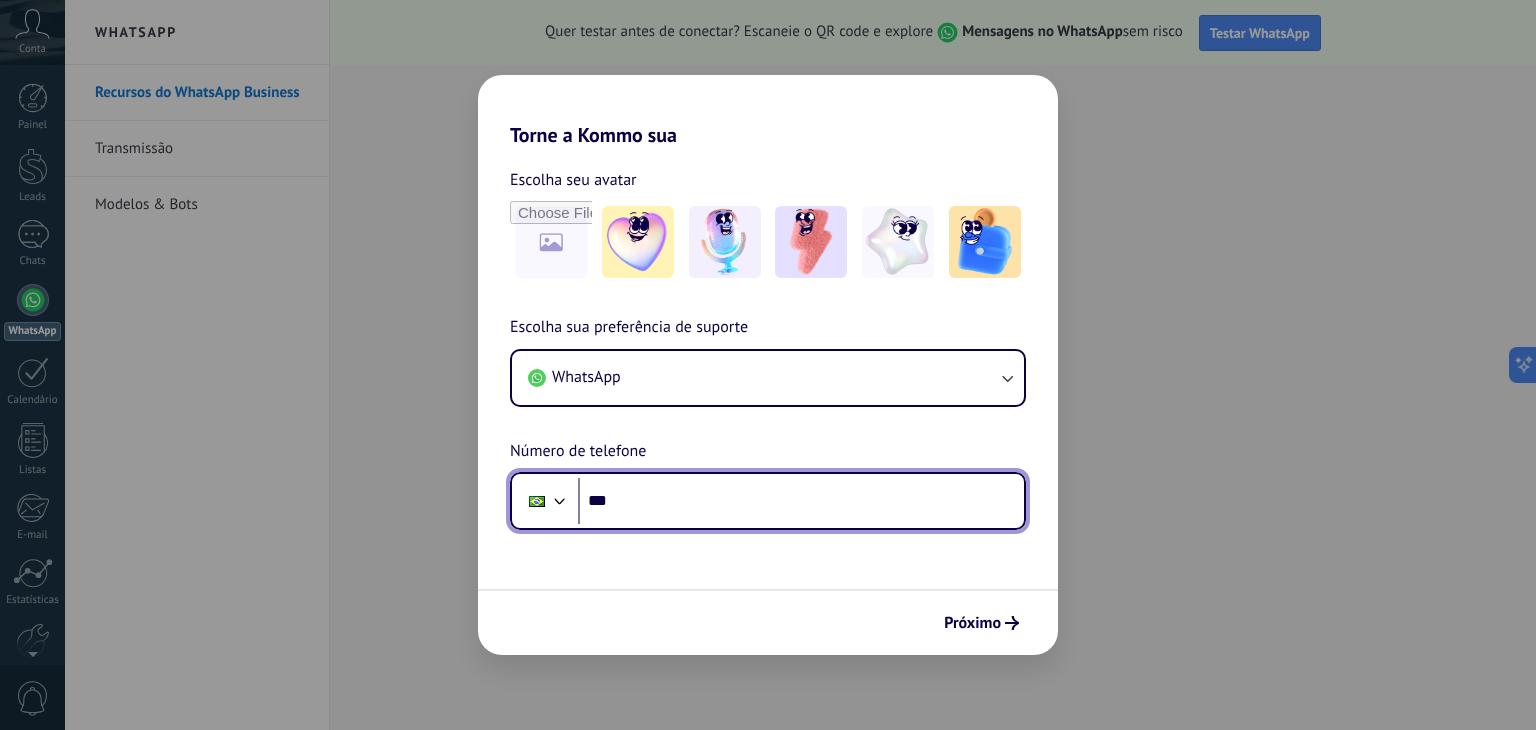 click on "***" at bounding box center (801, 501) 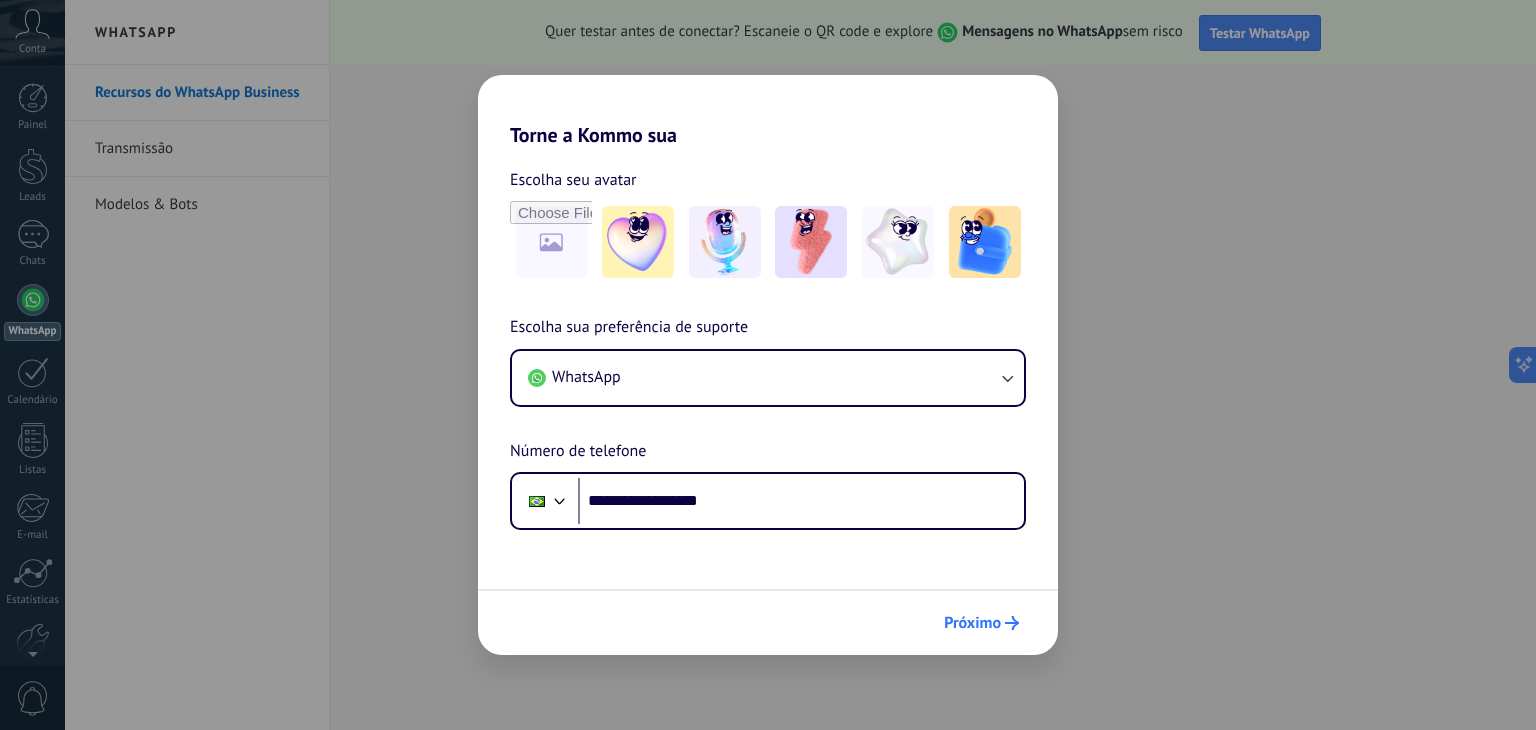 click on "Próximo" at bounding box center [972, 623] 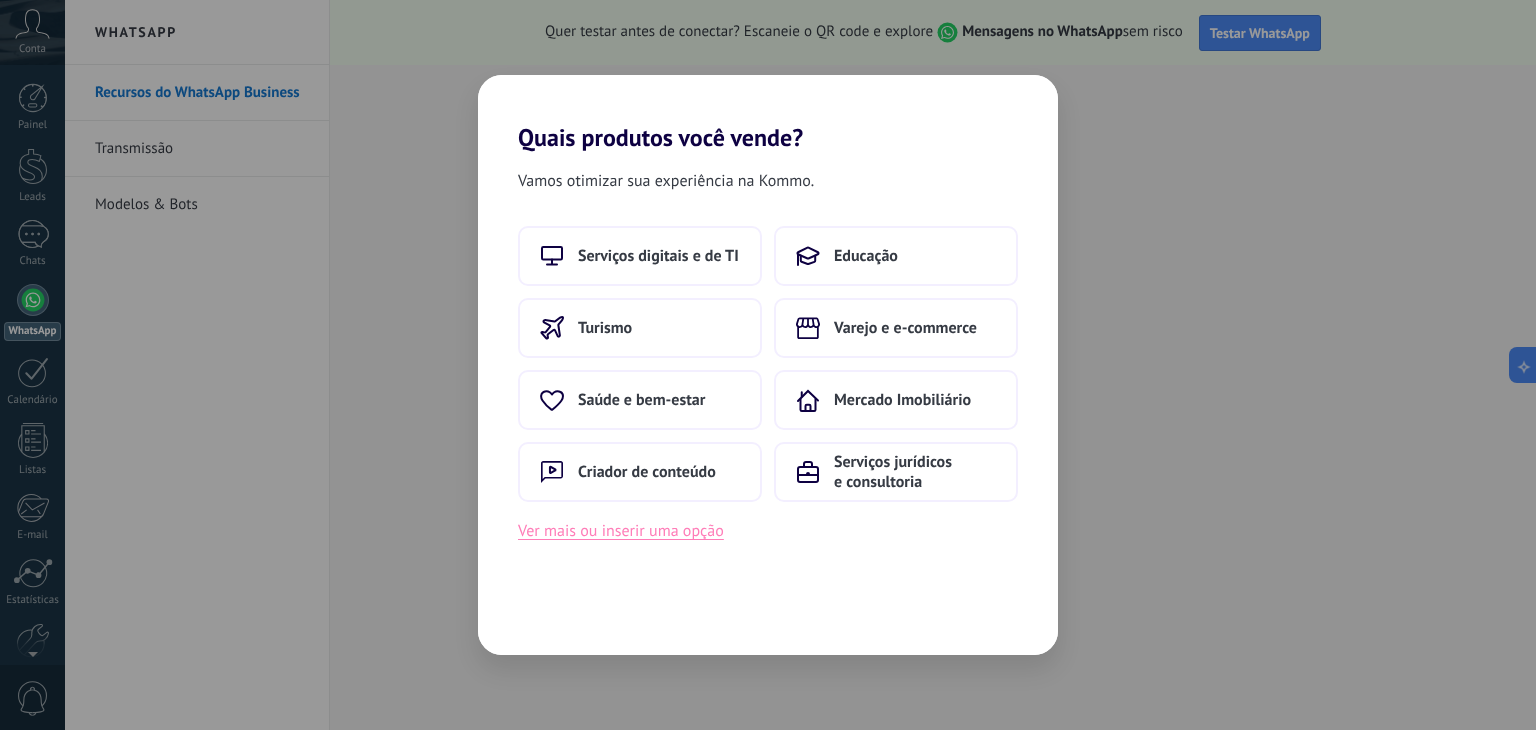 click on "Ver mais ou inserir uma opção" at bounding box center (621, 531) 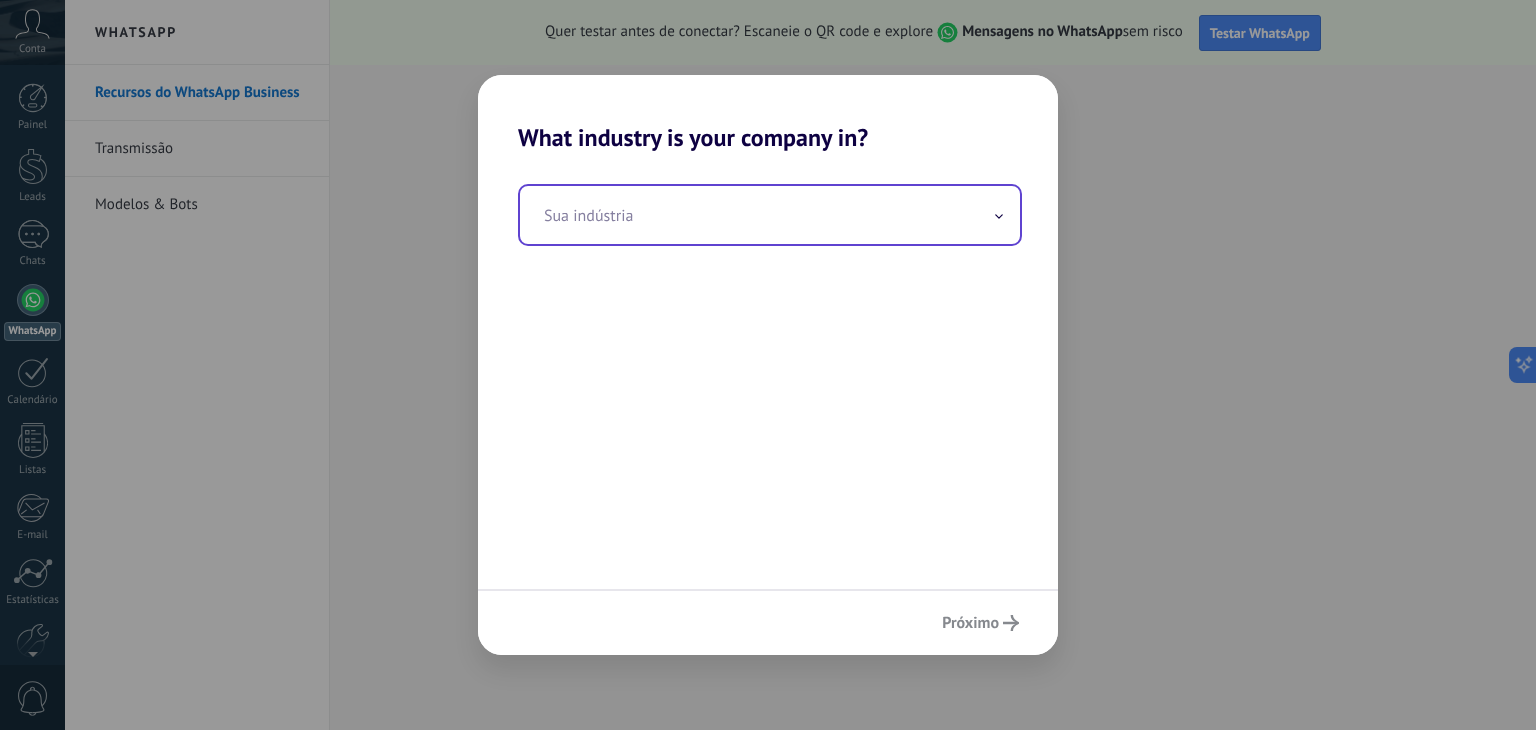 click at bounding box center [770, 215] 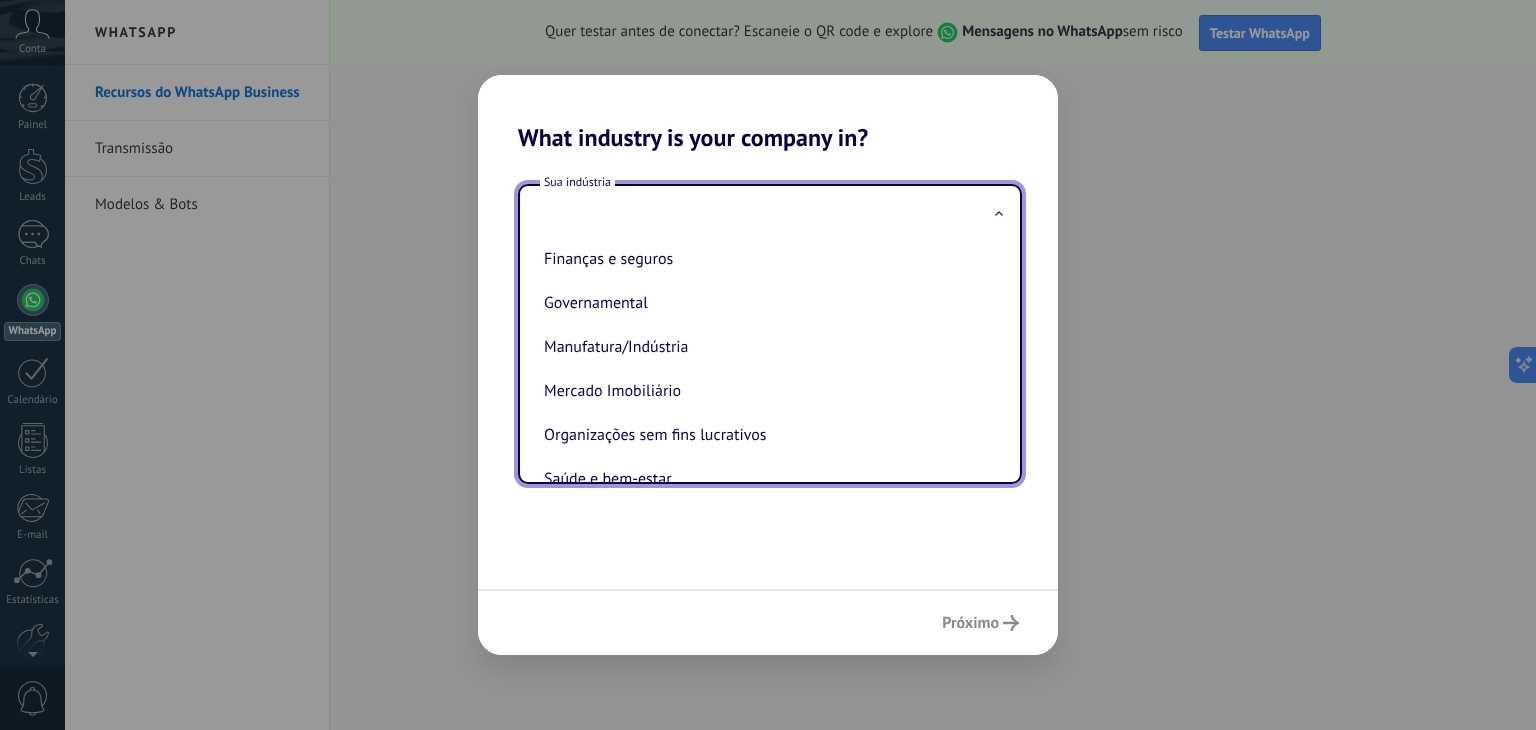 scroll, scrollTop: 43, scrollLeft: 0, axis: vertical 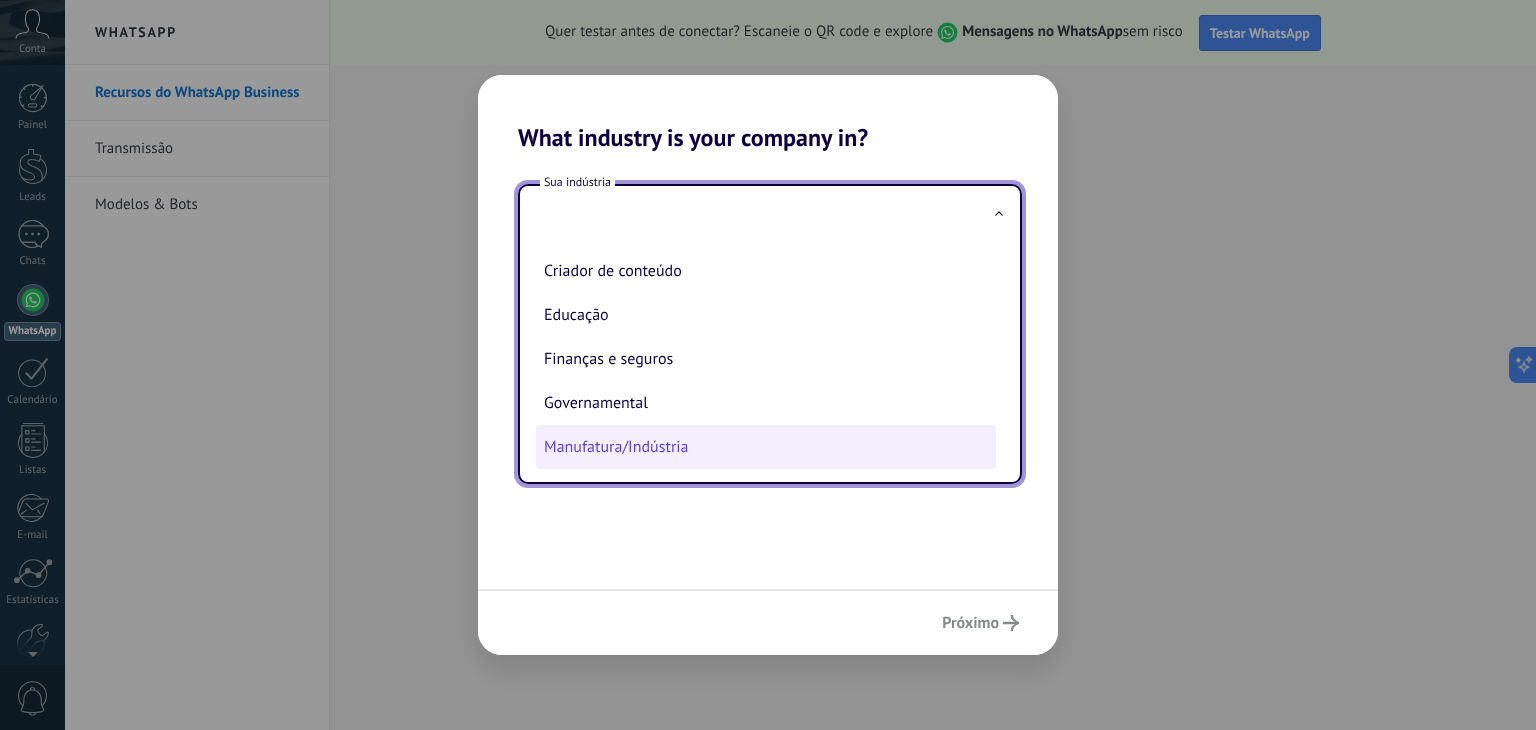 click on "Manufatura/Indústria" at bounding box center [766, 447] 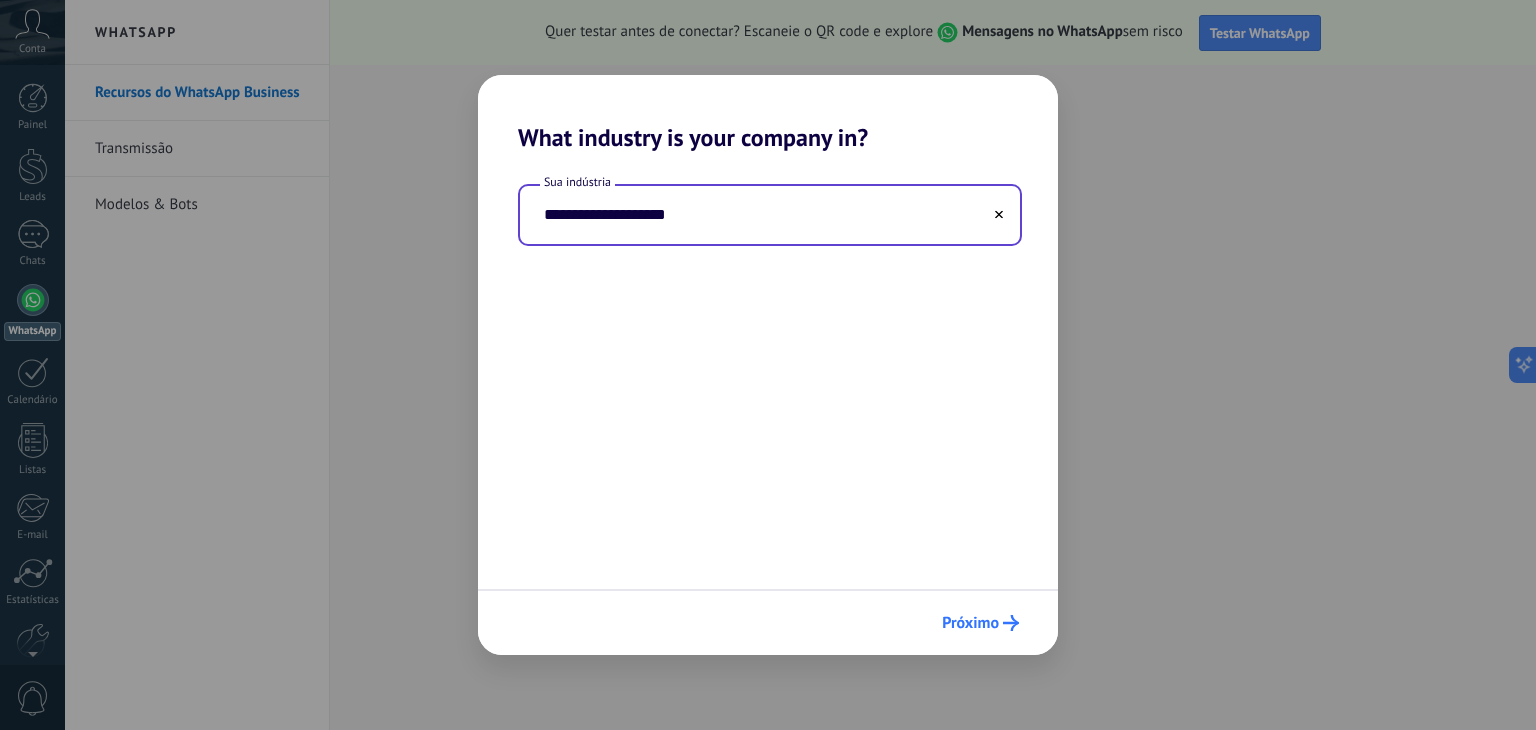click on "Próximo" at bounding box center (980, 623) 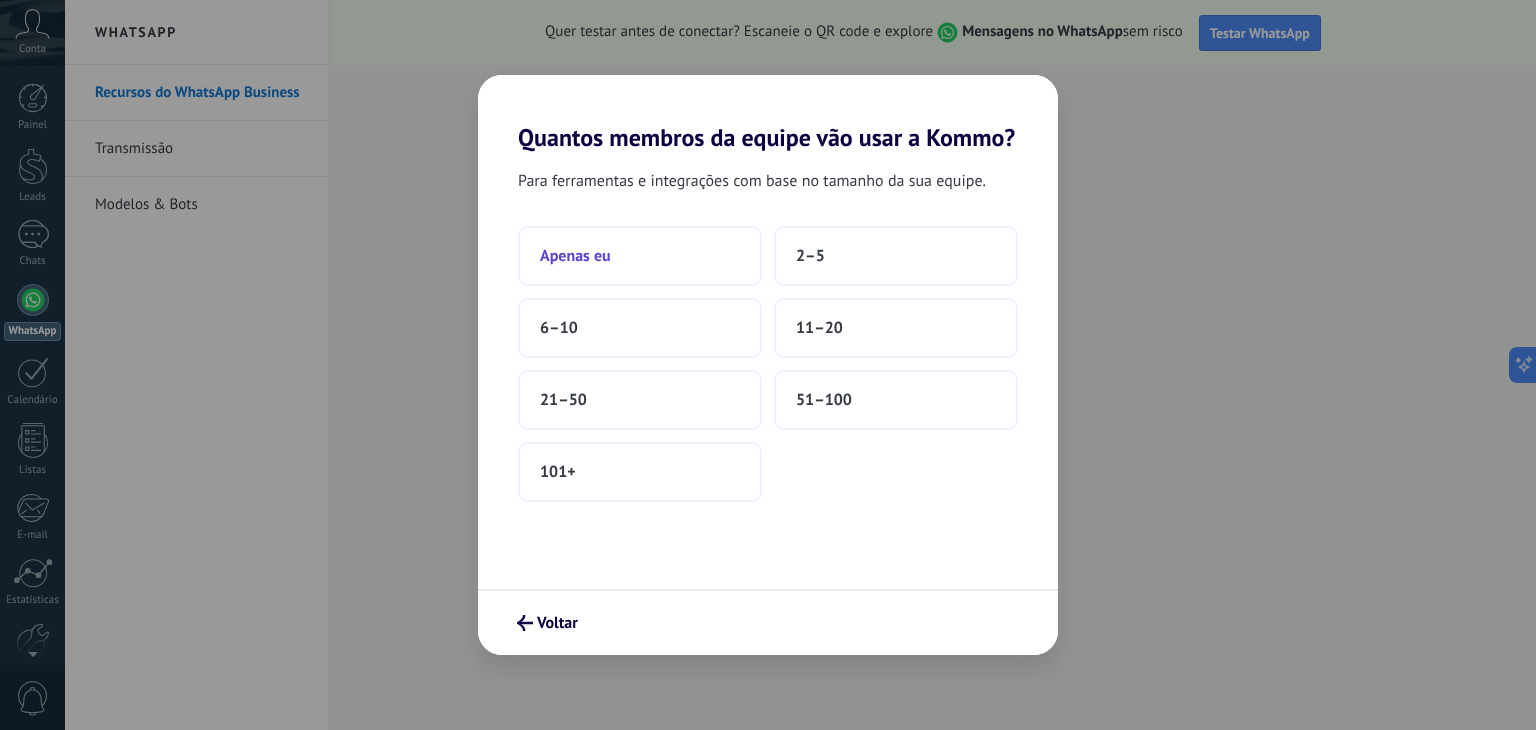 click on "Apenas eu" at bounding box center (640, 256) 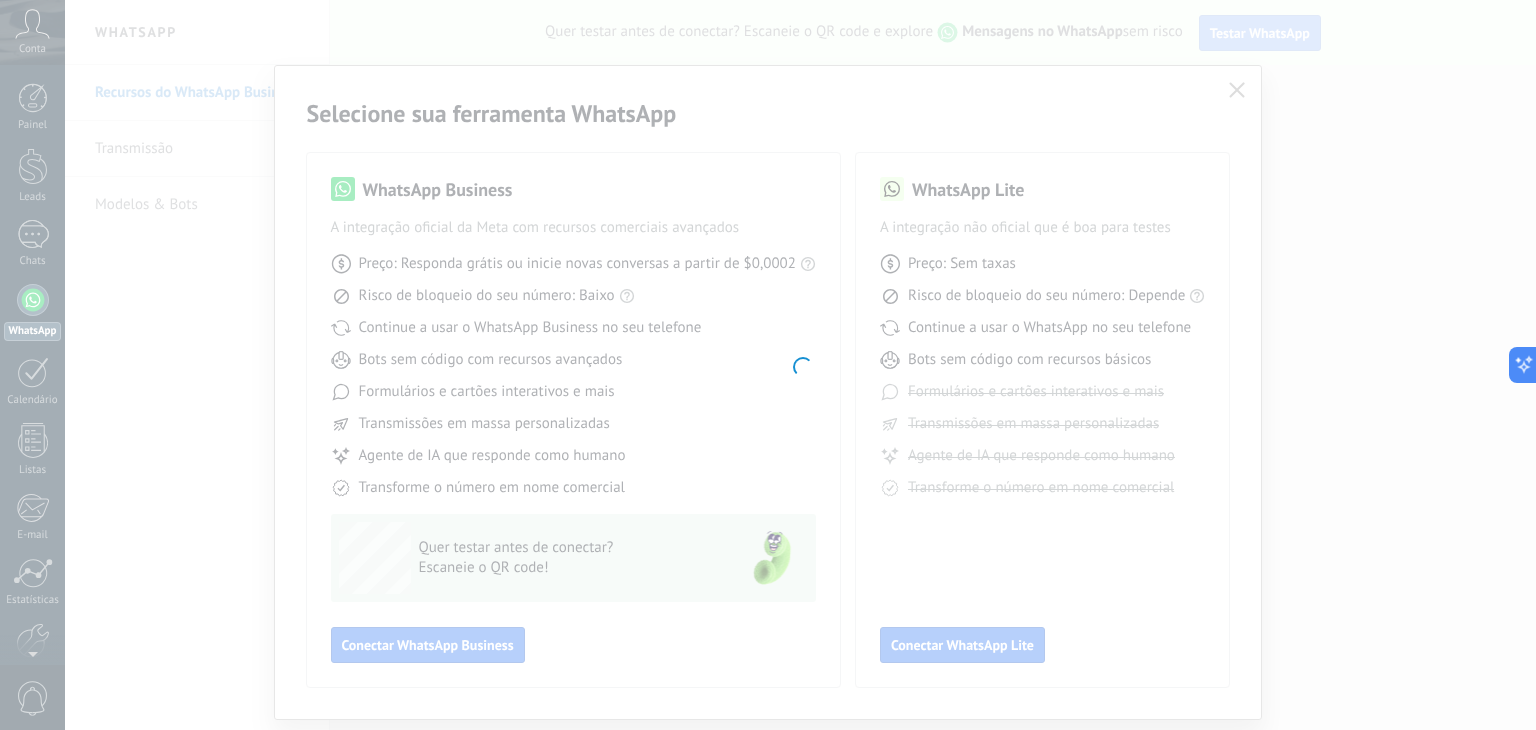 click at bounding box center (800, 365) 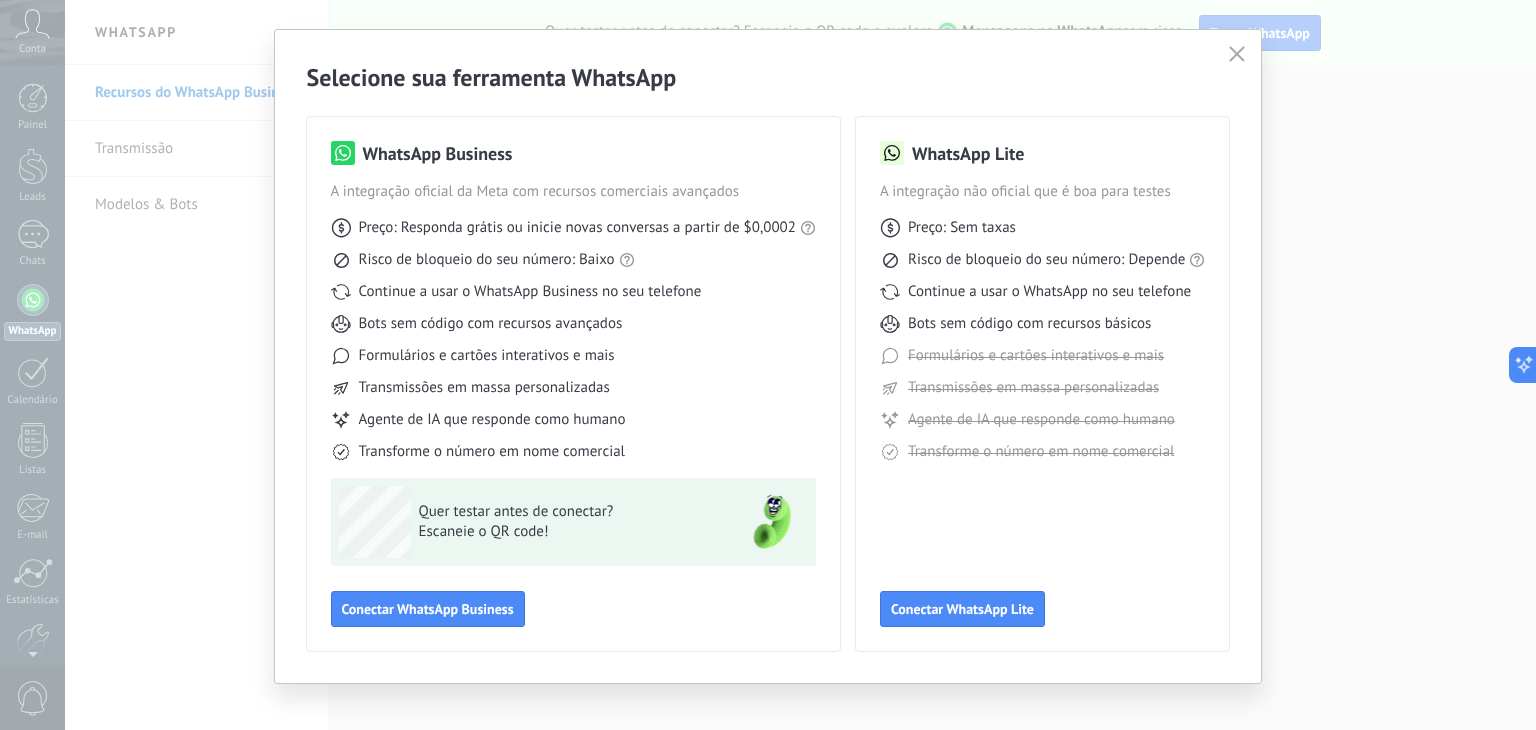 scroll, scrollTop: 55, scrollLeft: 0, axis: vertical 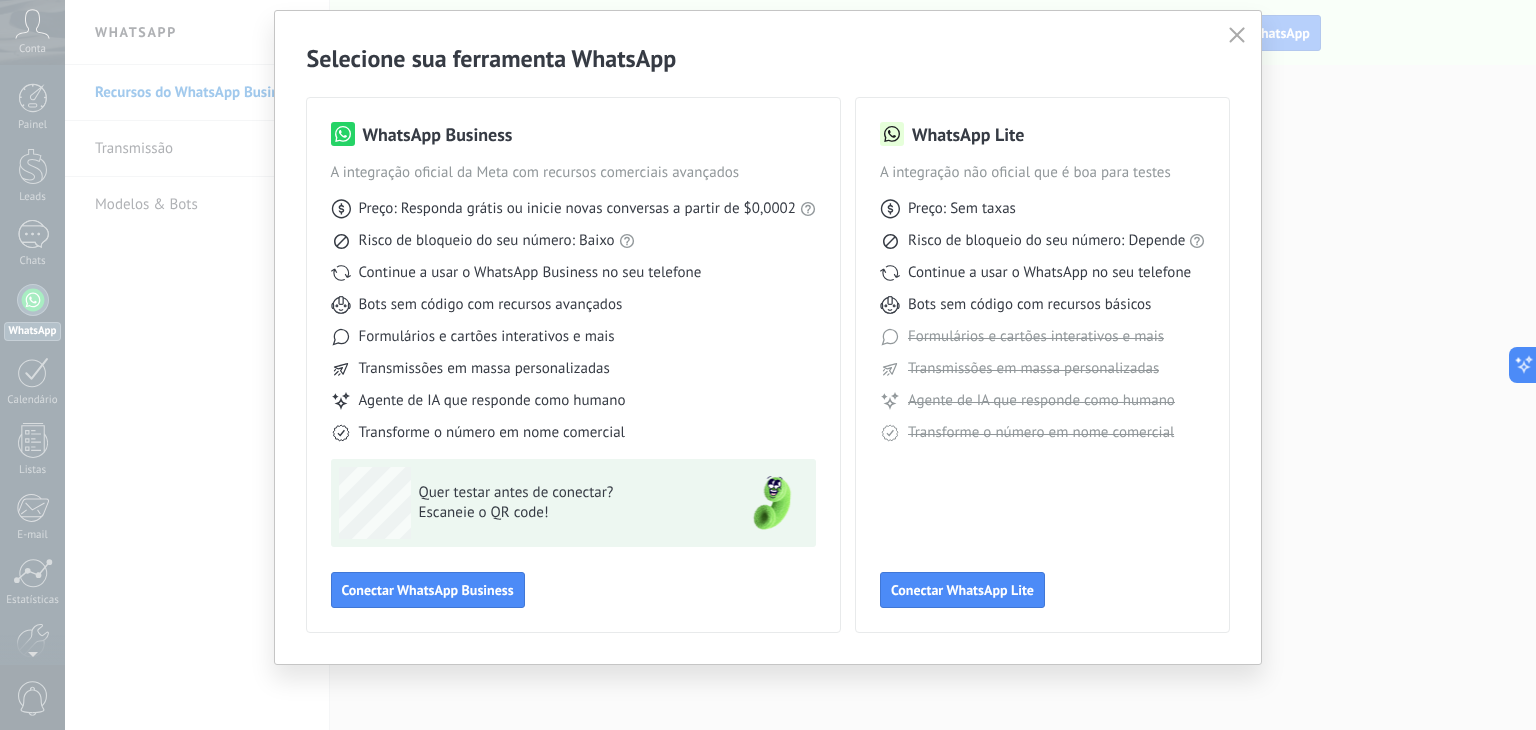 click on "Formulários e cartões interativos e mais" at bounding box center [1036, 337] 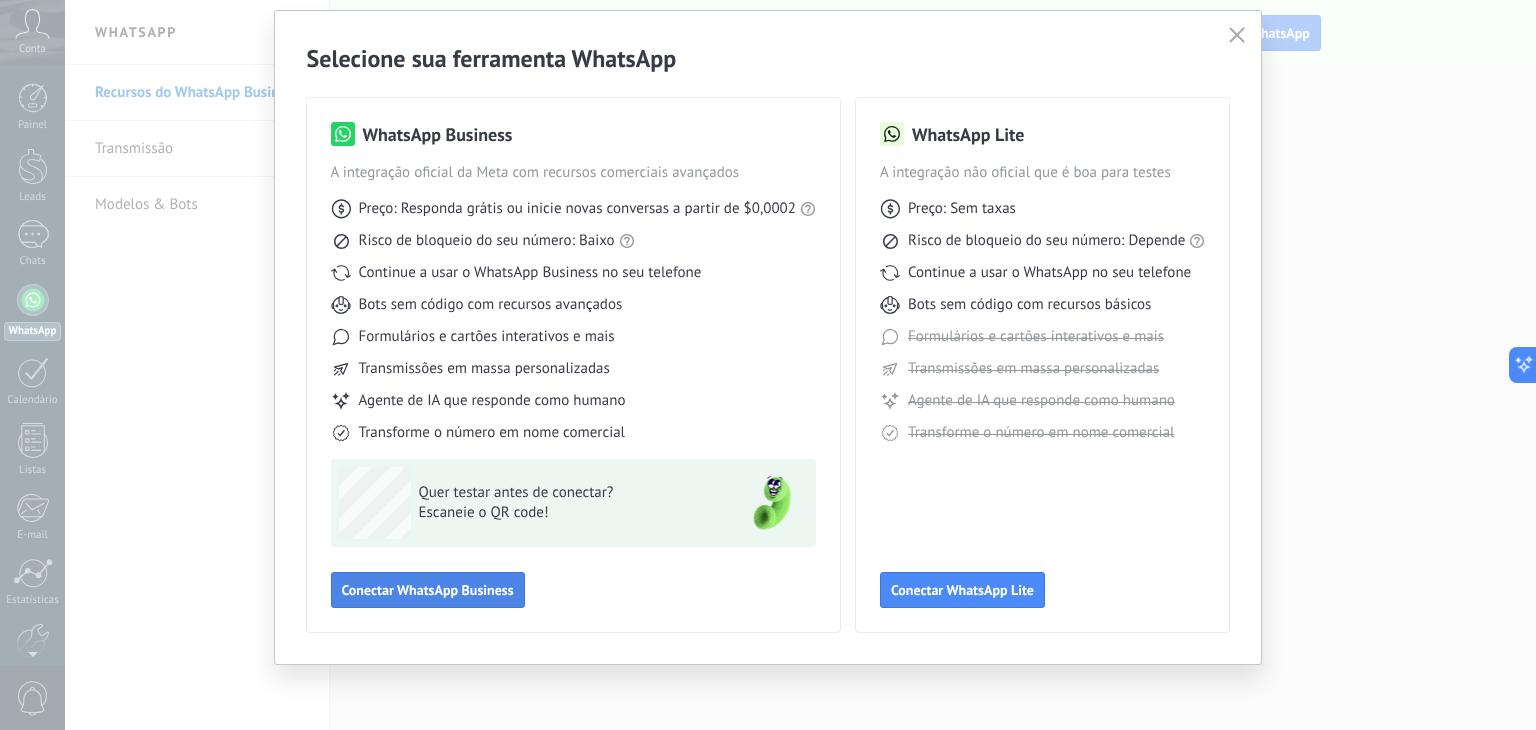 click on "Conectar WhatsApp Business" at bounding box center (428, 590) 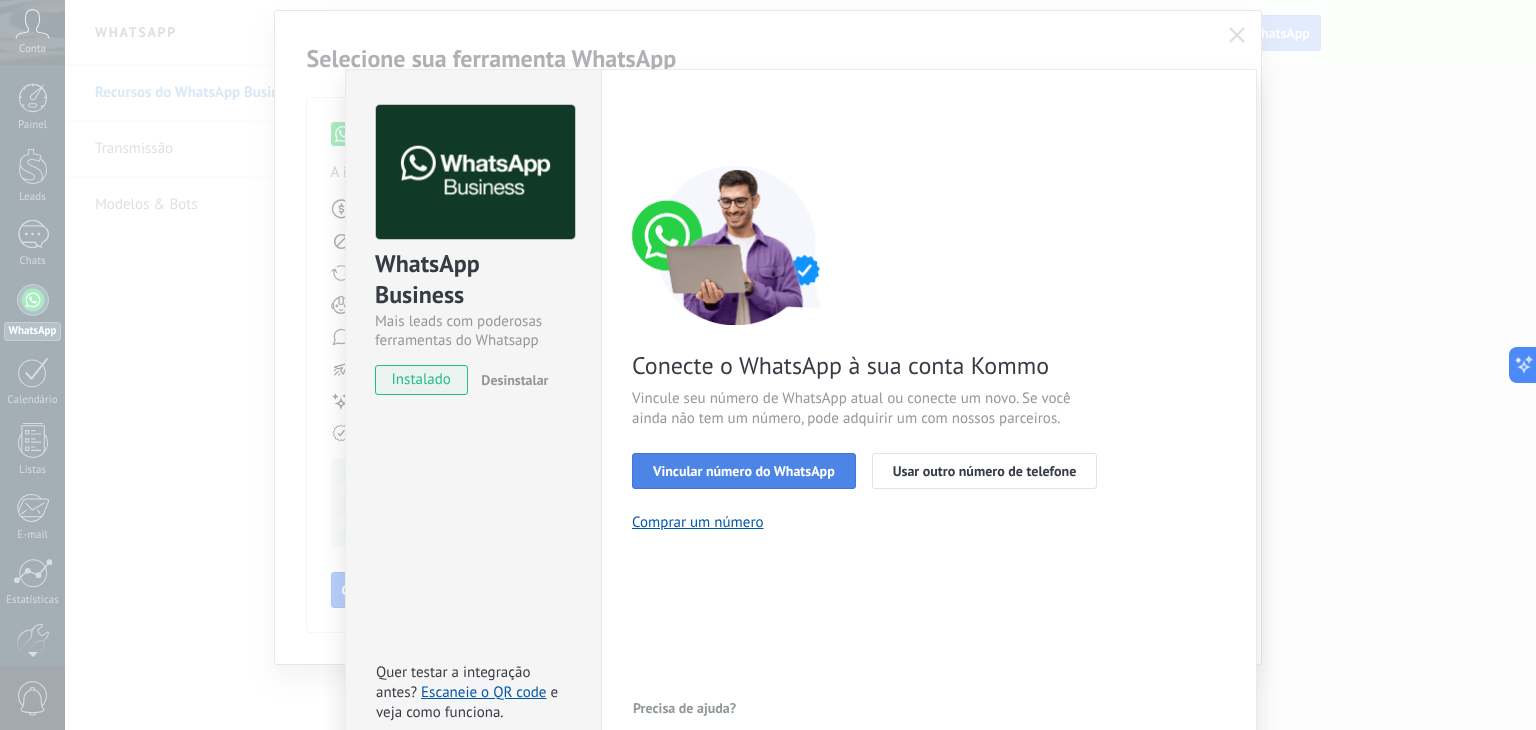click on "Vincular número do WhatsApp" at bounding box center (744, 471) 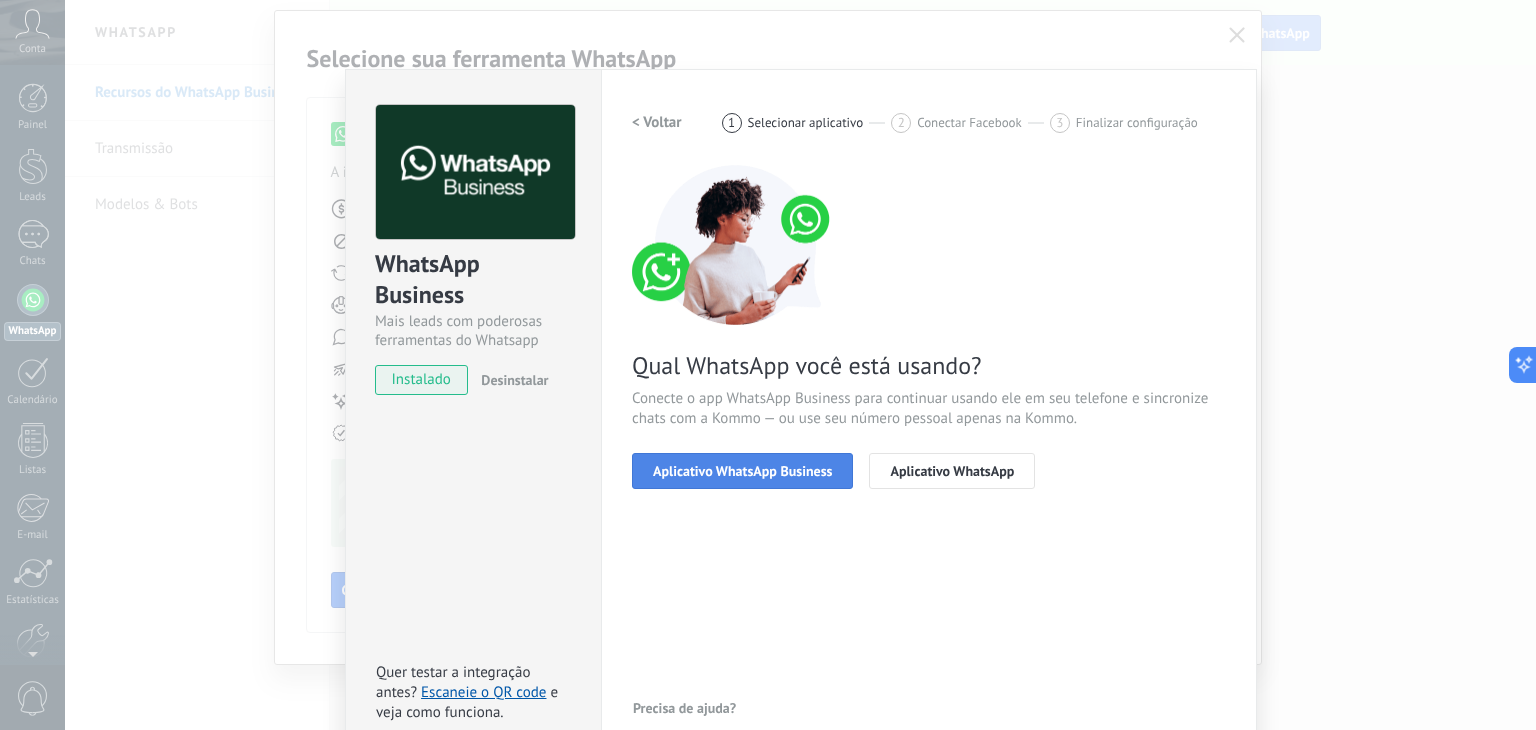 click on "Aplicativo WhatsApp Business" at bounding box center (742, 471) 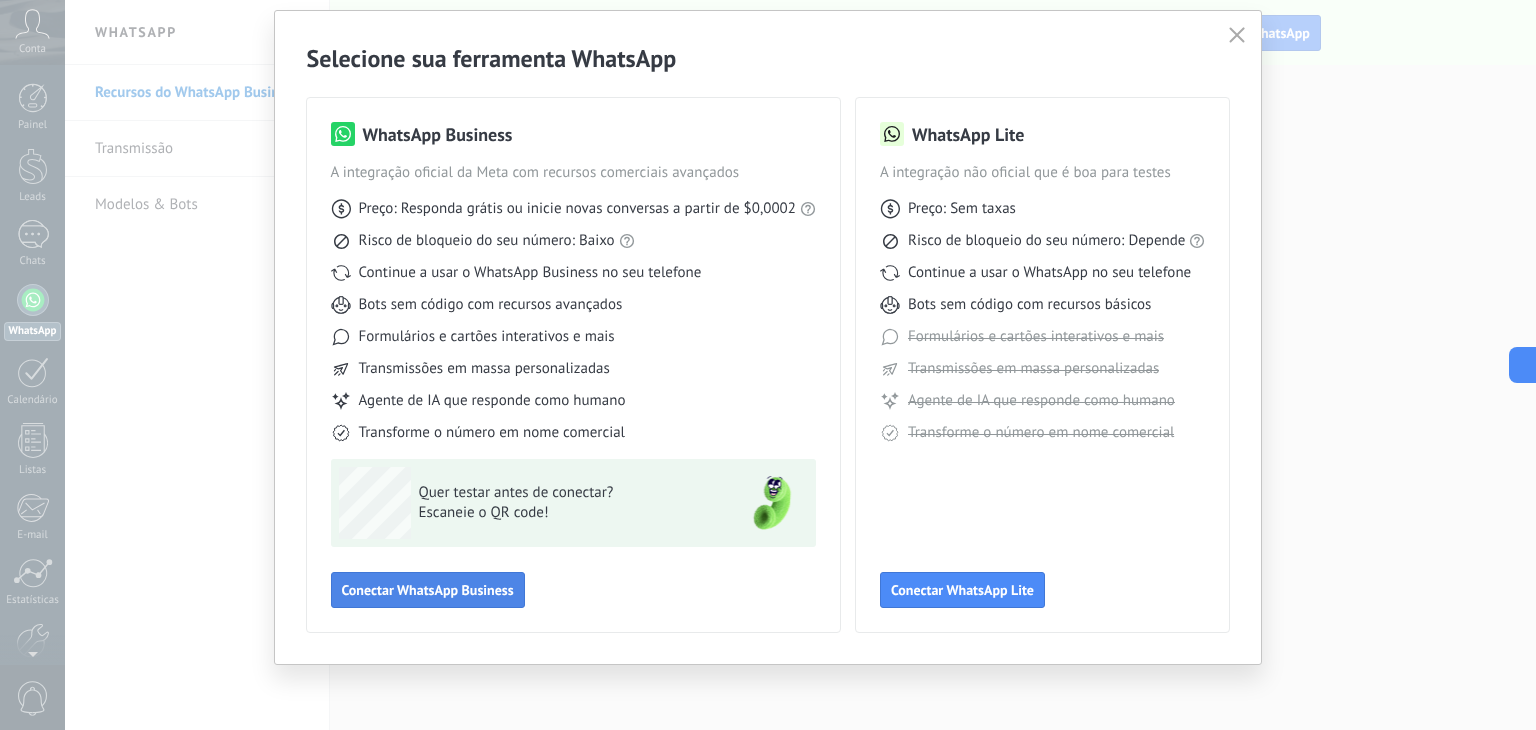 click on "Conectar WhatsApp Business" at bounding box center (428, 590) 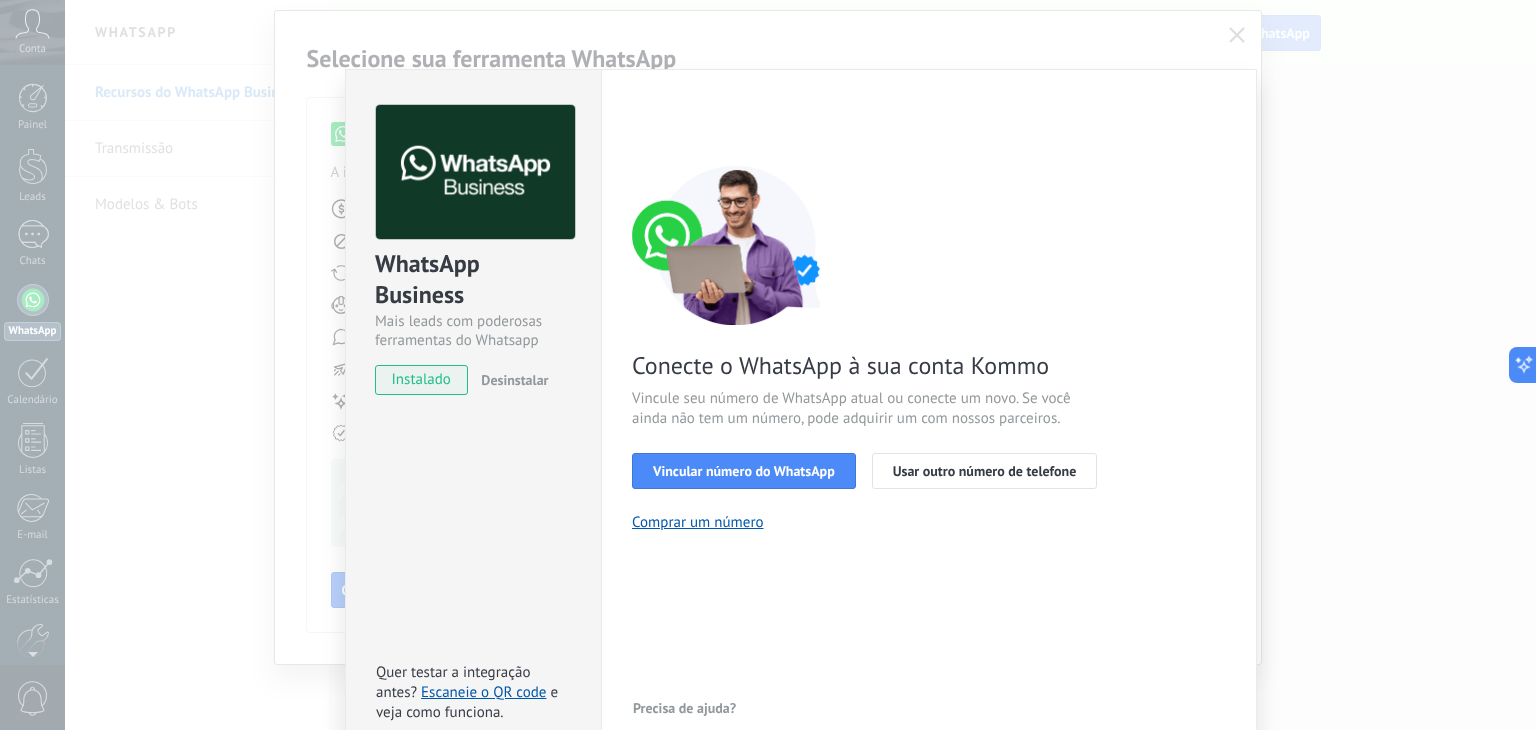 click on "instalado" at bounding box center (421, 380) 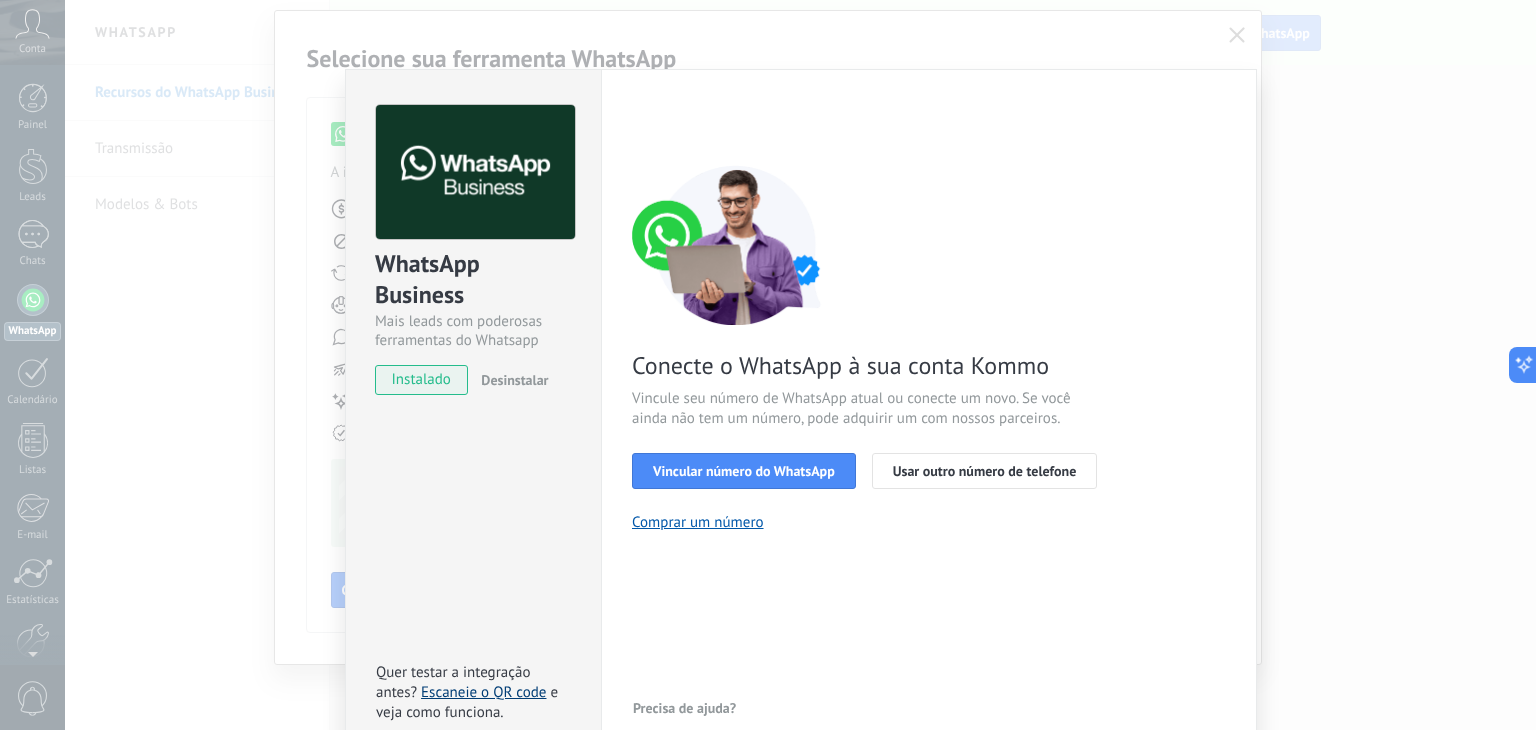 click on "Escaneie o QR code" at bounding box center [483, 692] 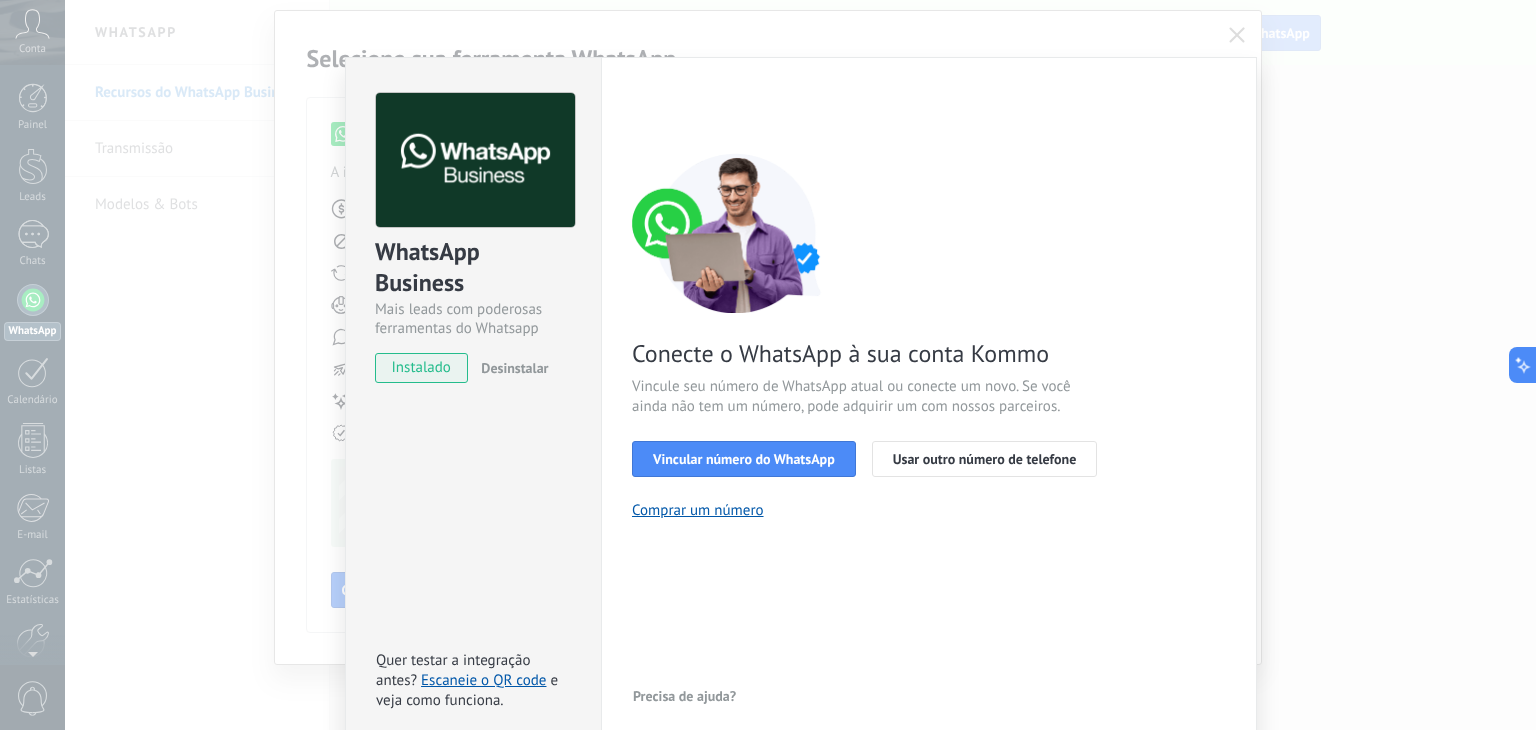 scroll, scrollTop: 28, scrollLeft: 0, axis: vertical 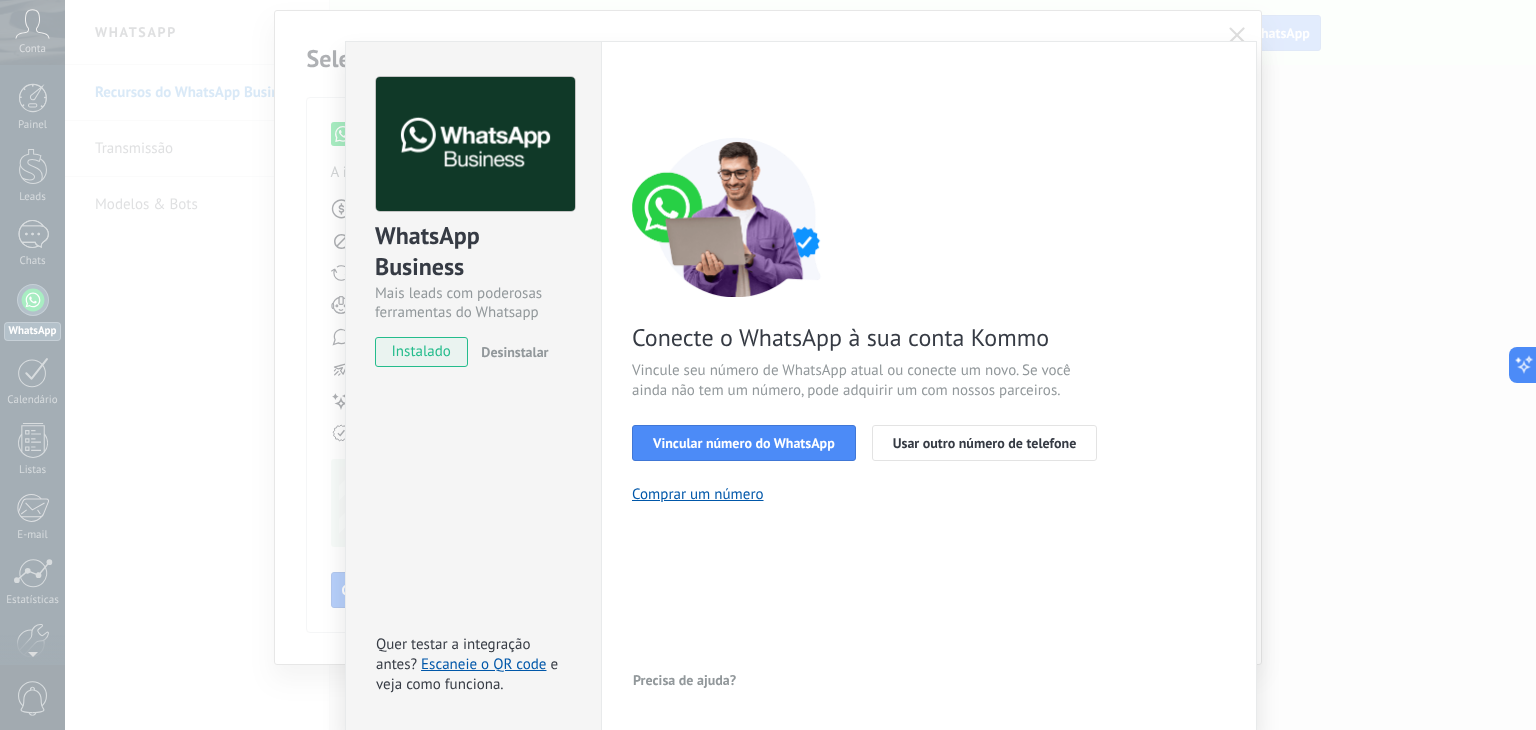 click on "WhatsApp Business Mais leads com poderosas ferramentas do Whatsapp instalado Desinstalar Quer testar a integração antes?   Escaneie o QR code   e veja como funciona. Configurações Autorização This tab logs the users who have granted integration access to this account. If you want to to remove a user's ability to send requests to the account on behalf of this integration, you can revoke access. If access is revoked from all users, the integration will stop working. This app is installed, but no one has given it access yet. WhatsApp Cloud API Mais _:  Salvar < Voltar 1 Selecionar aplicativo 2 Conectar Facebook 3 Finalizar configuração Conecte o WhatsApp à sua conta Kommo Vincule seu número de WhatsApp atual ou conecte um novo. Se você ainda não tem um número, pode adquirir um com nossos parceiros. Vincular número do WhatsApp Usar outro número de telefone Comprar um número Precisa de ajuda?" at bounding box center (800, 365) 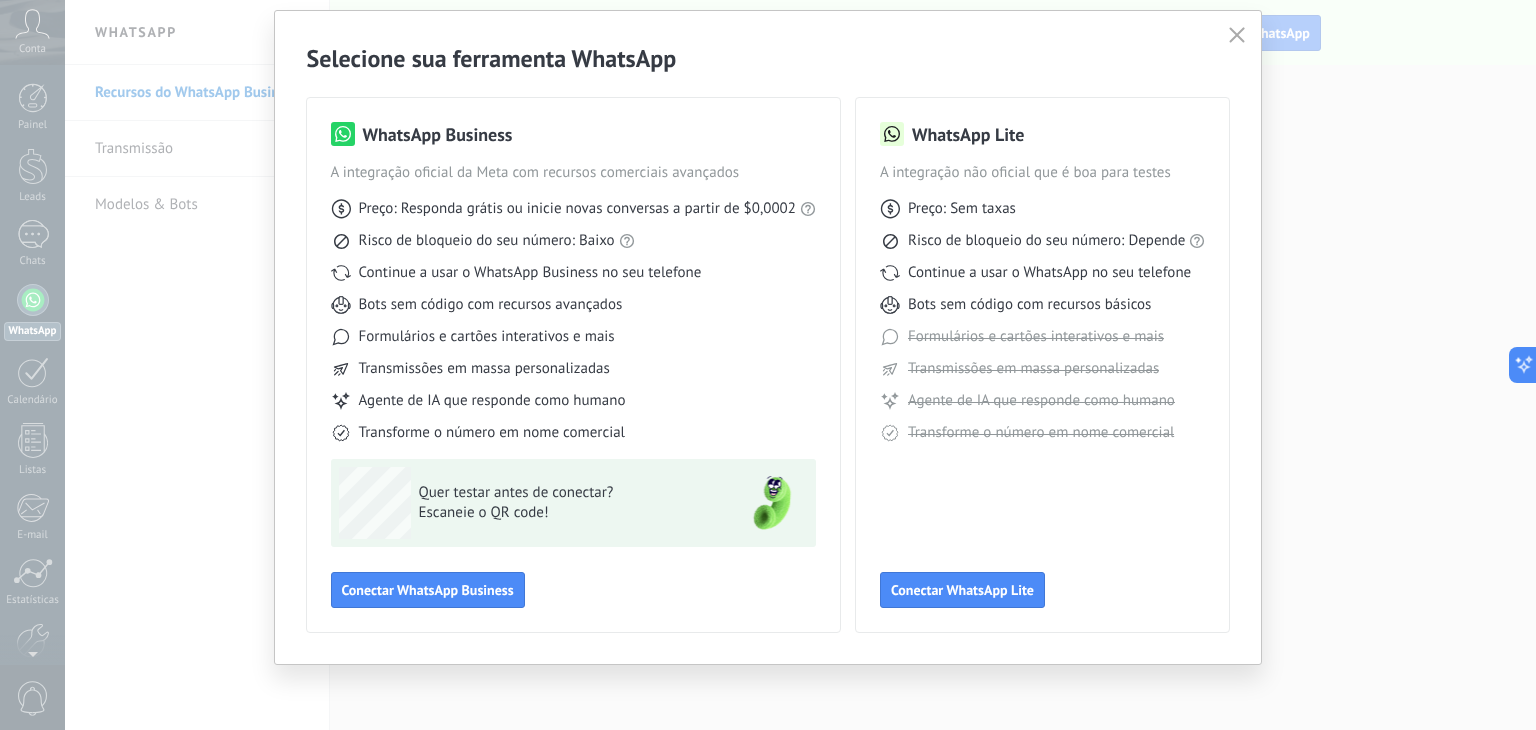scroll, scrollTop: 0, scrollLeft: 0, axis: both 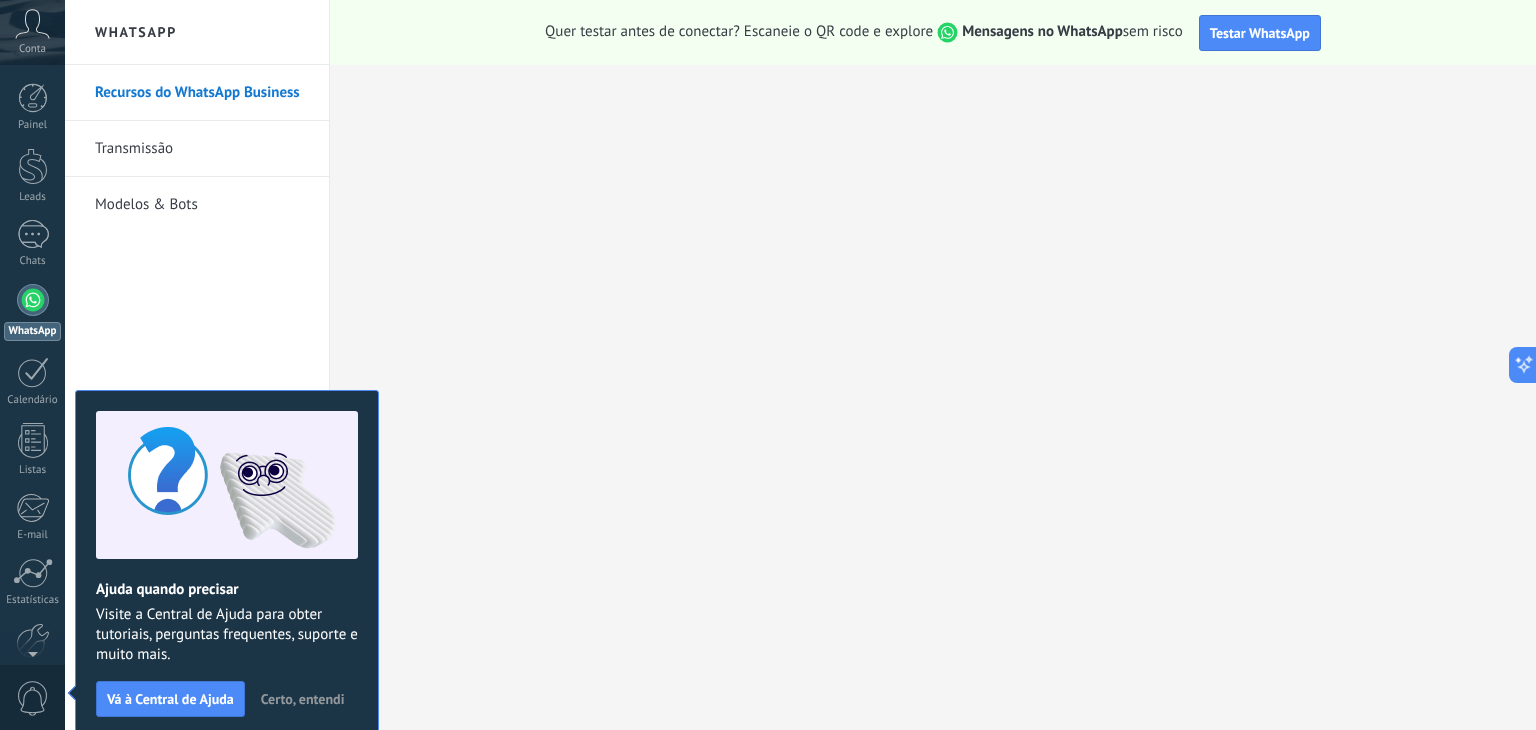 click at bounding box center (32, 24) 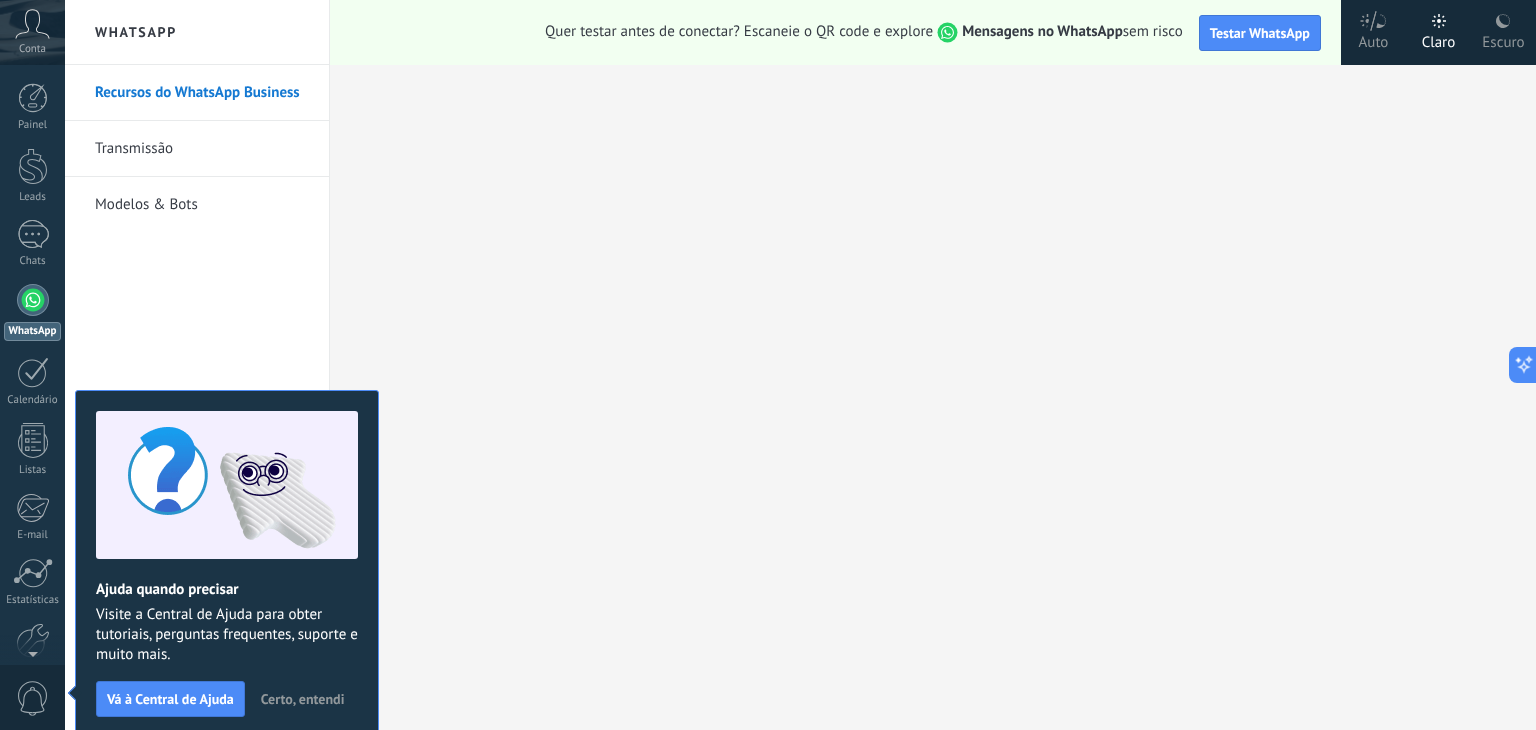 click at bounding box center (32, 24) 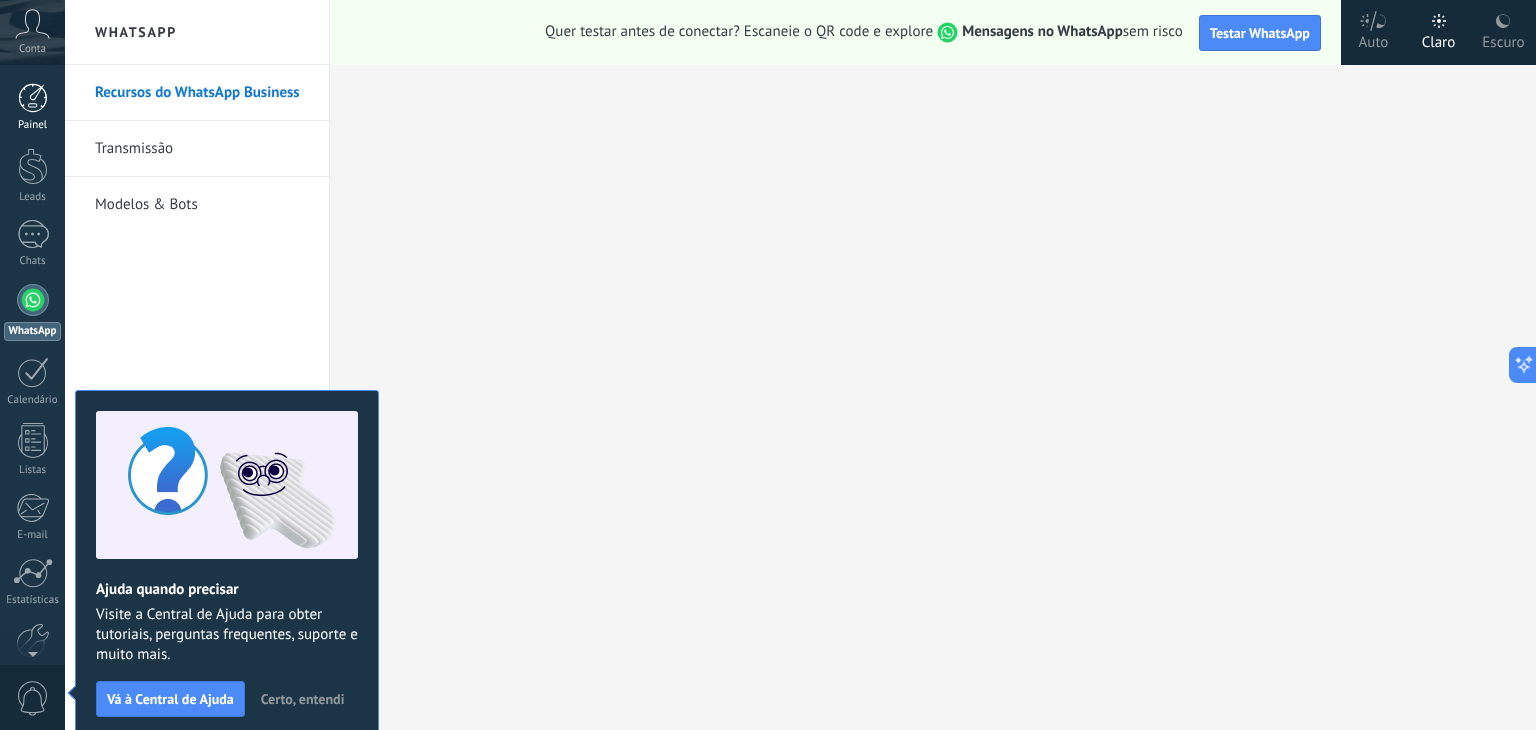 click at bounding box center (33, 98) 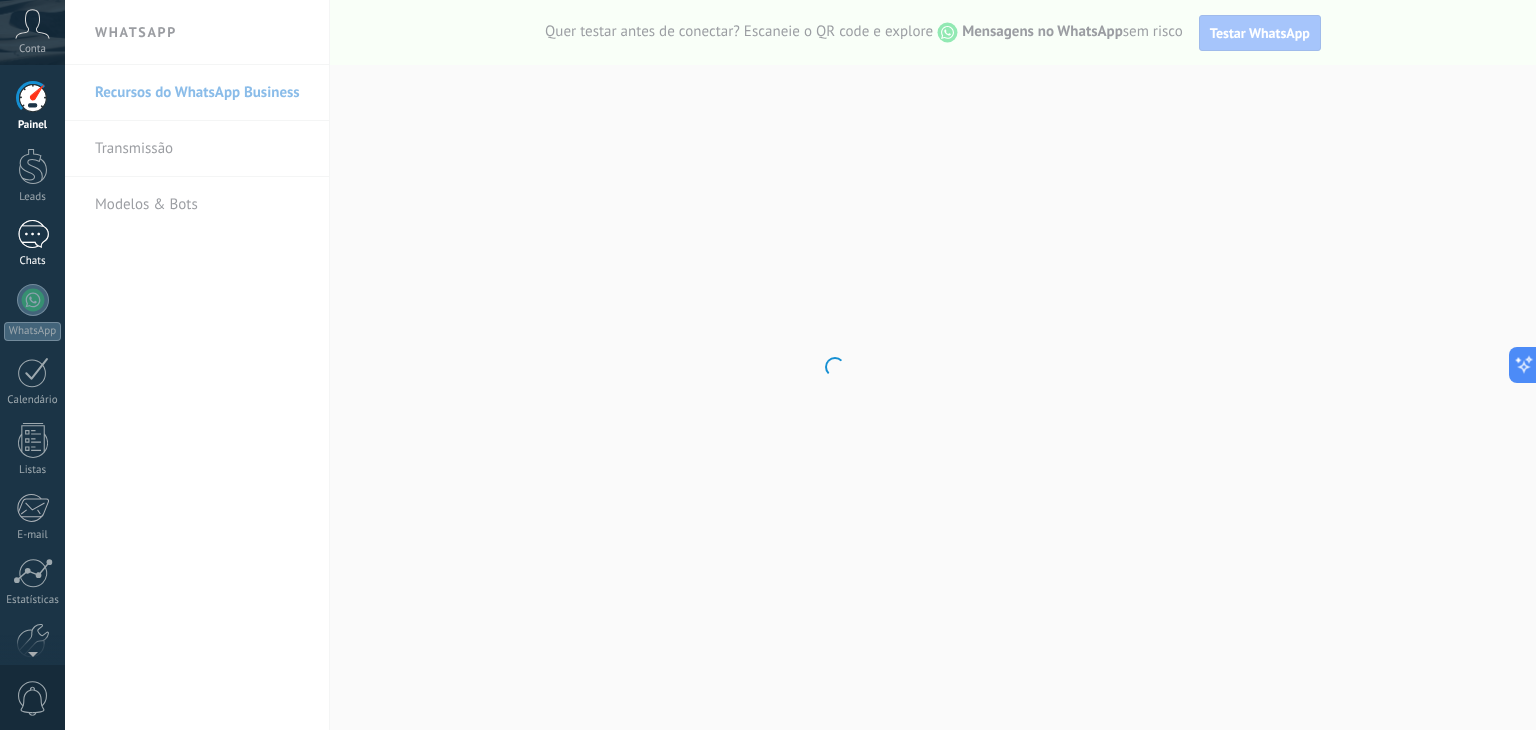 click at bounding box center [33, 234] 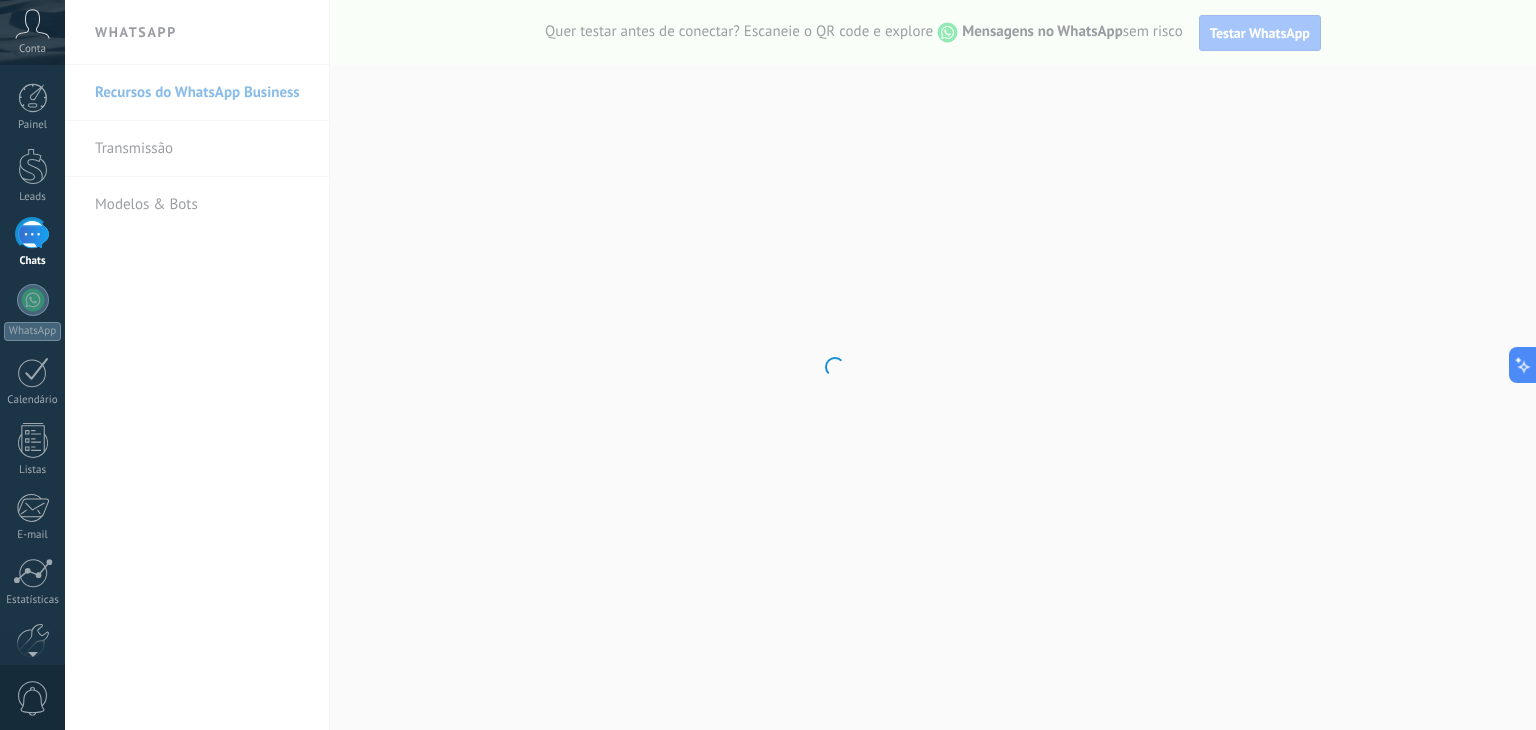 click at bounding box center (32, 24) 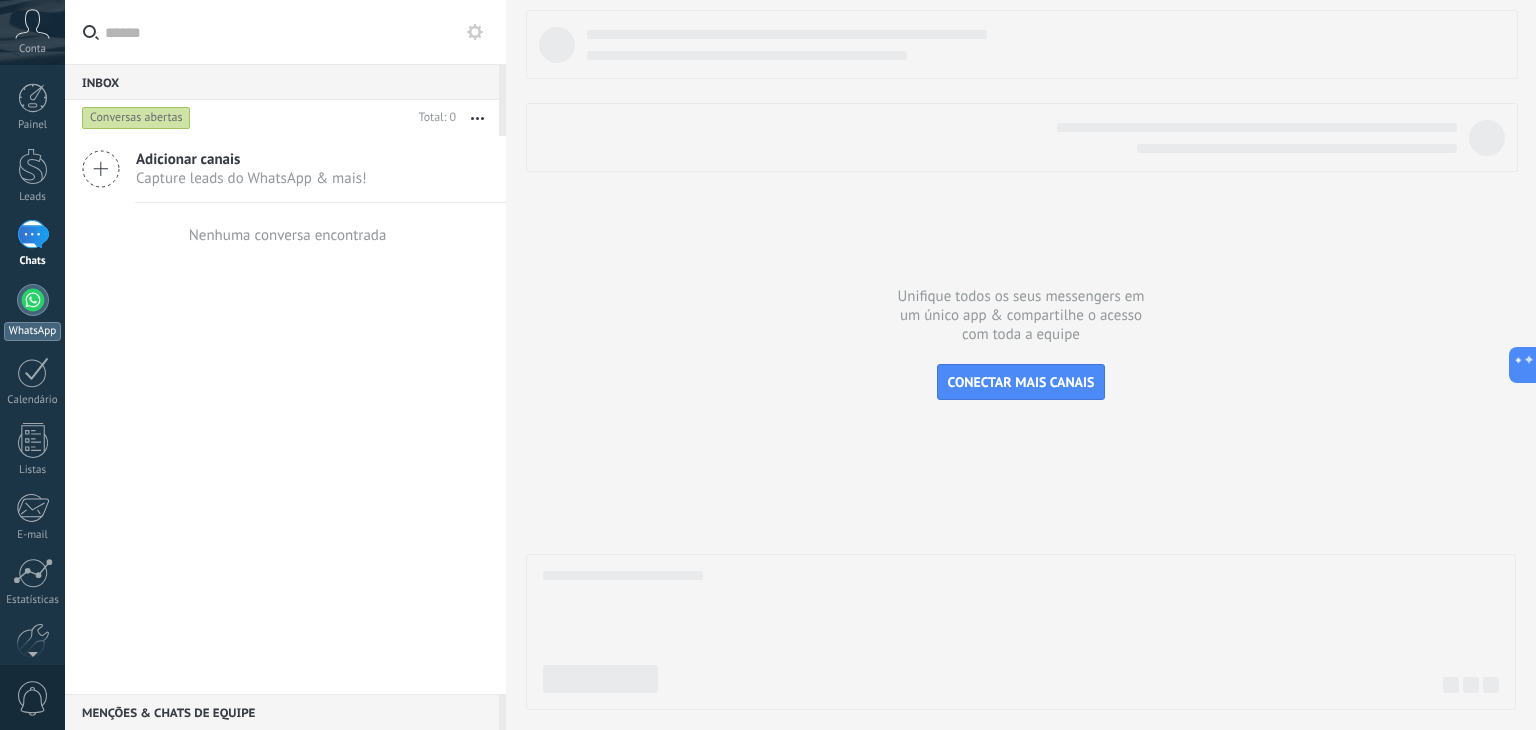 click at bounding box center [33, 300] 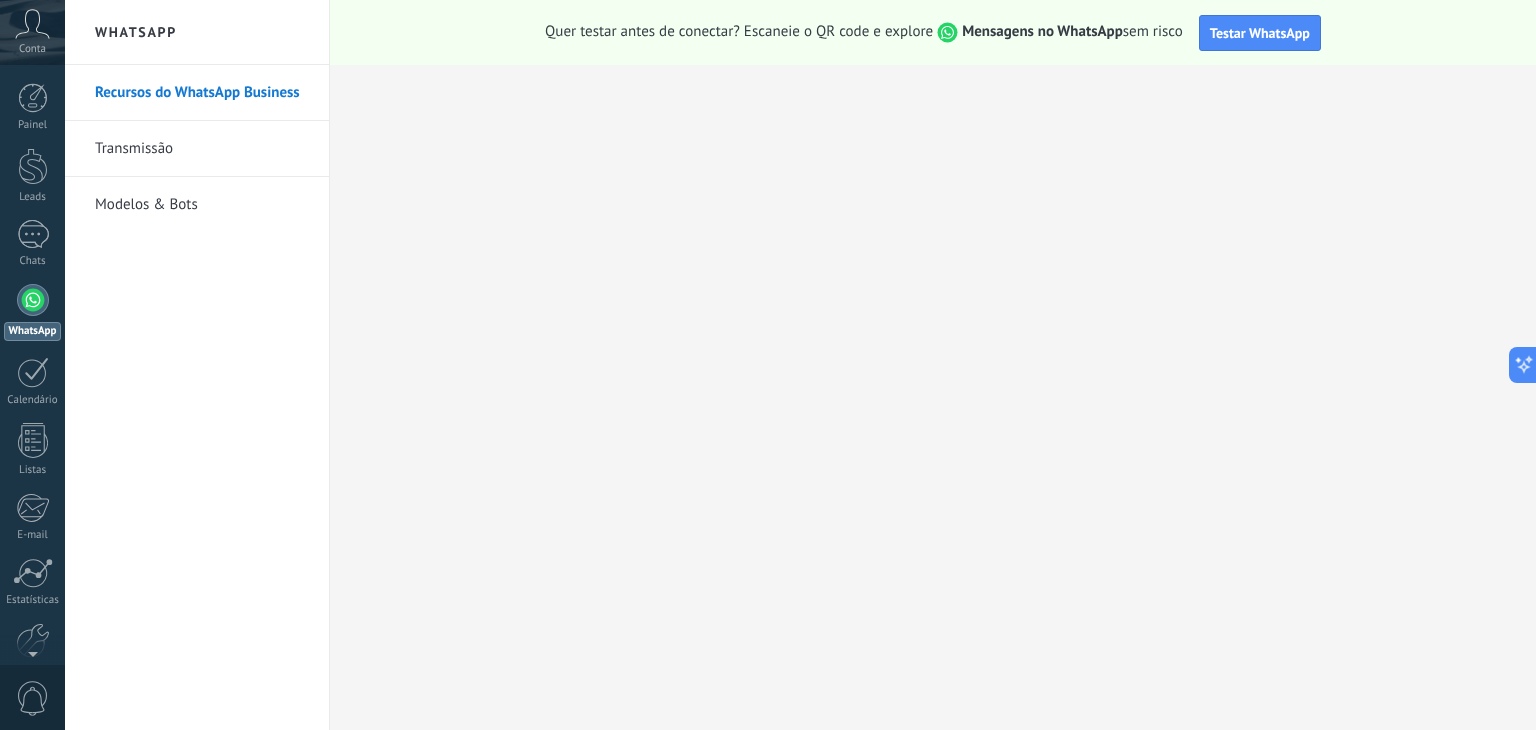click at bounding box center (32, 24) 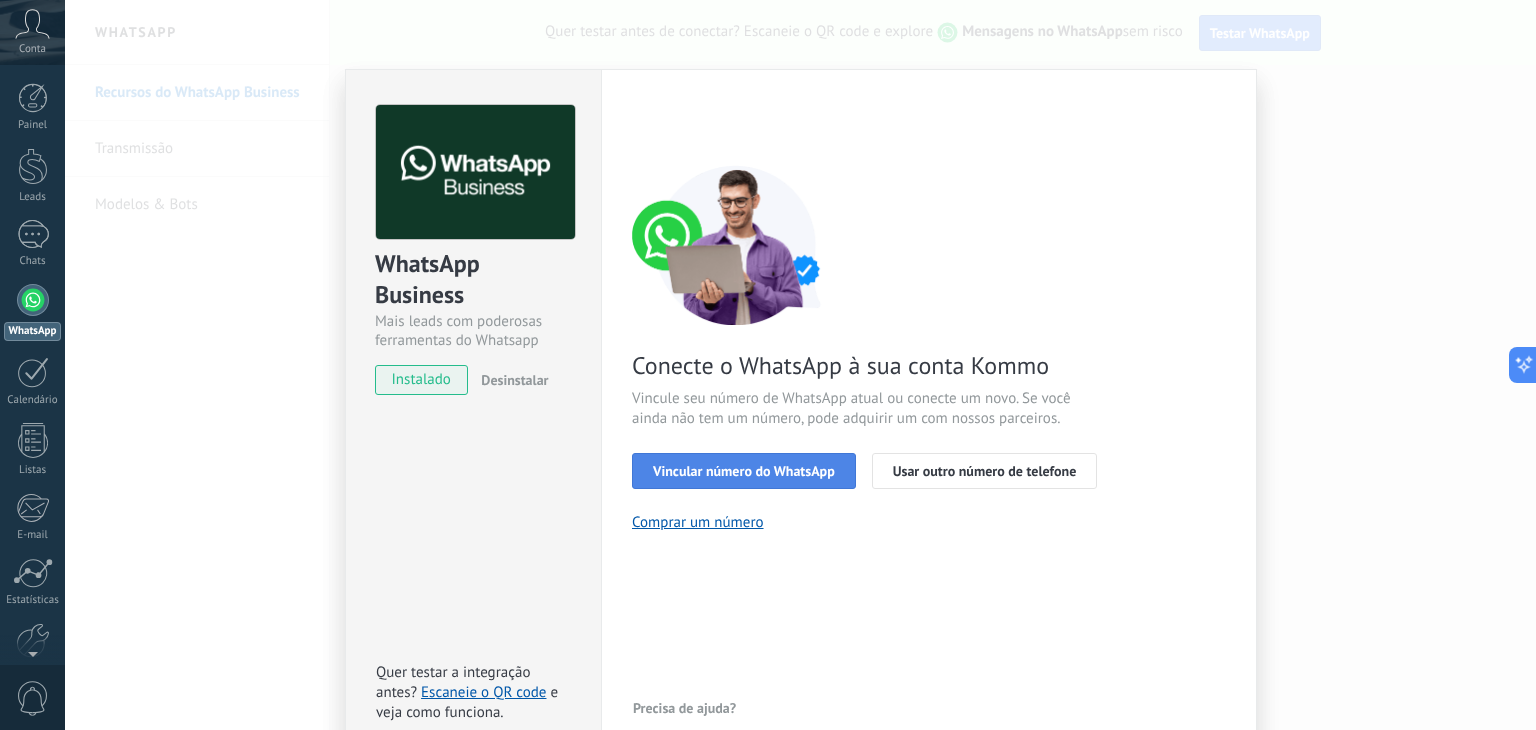 click on "Vincular número do WhatsApp" at bounding box center (744, 471) 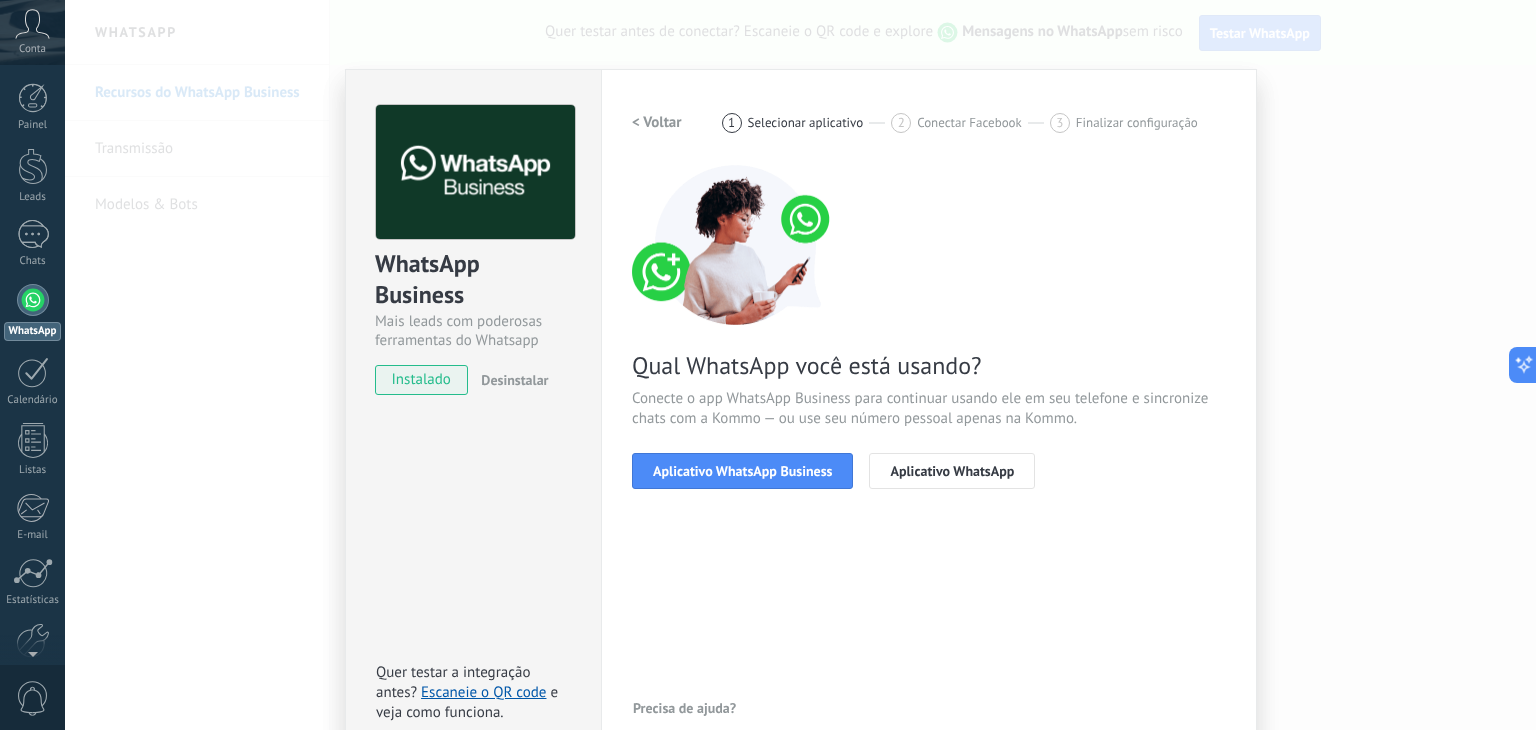 click on "instalado" at bounding box center (421, 380) 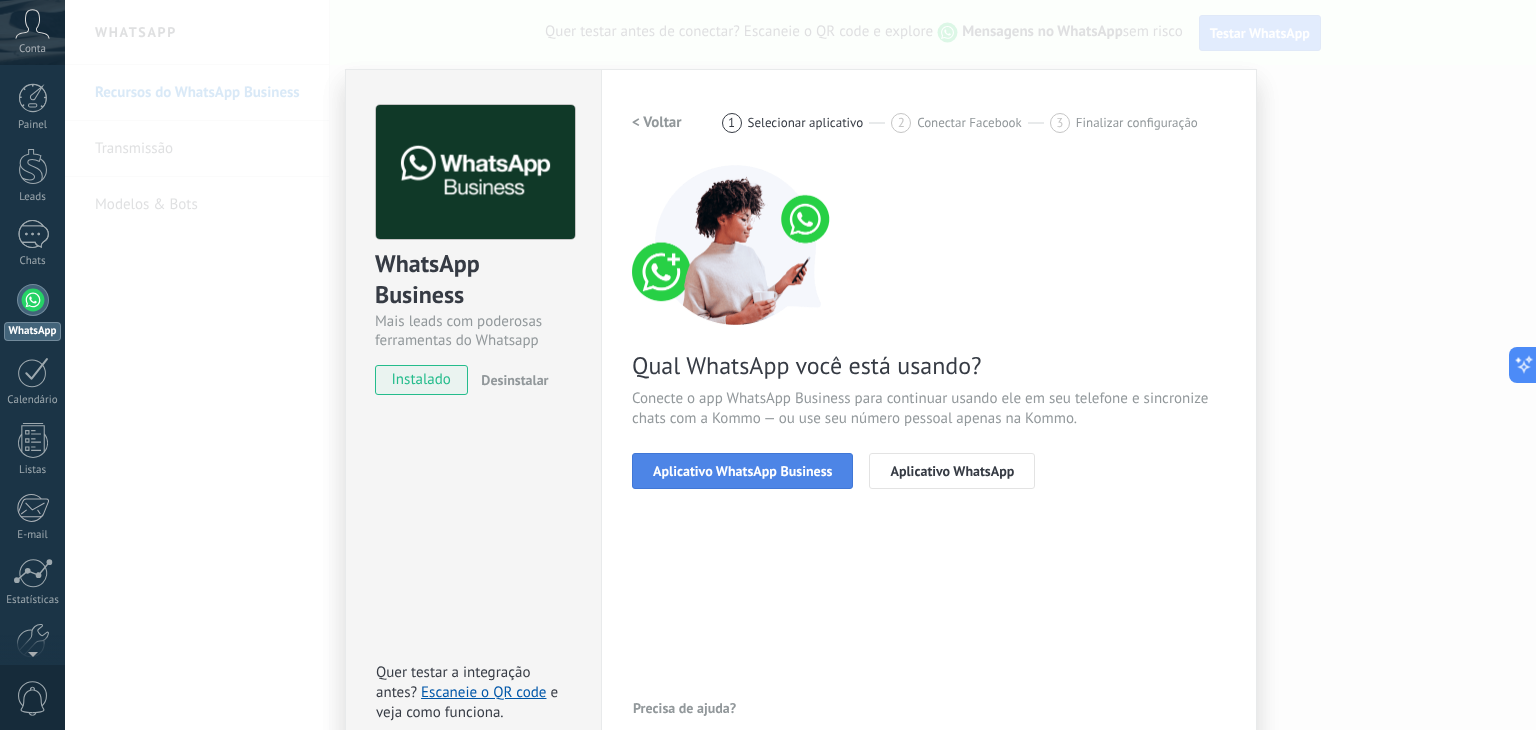click on "Aplicativo WhatsApp Business" at bounding box center [742, 471] 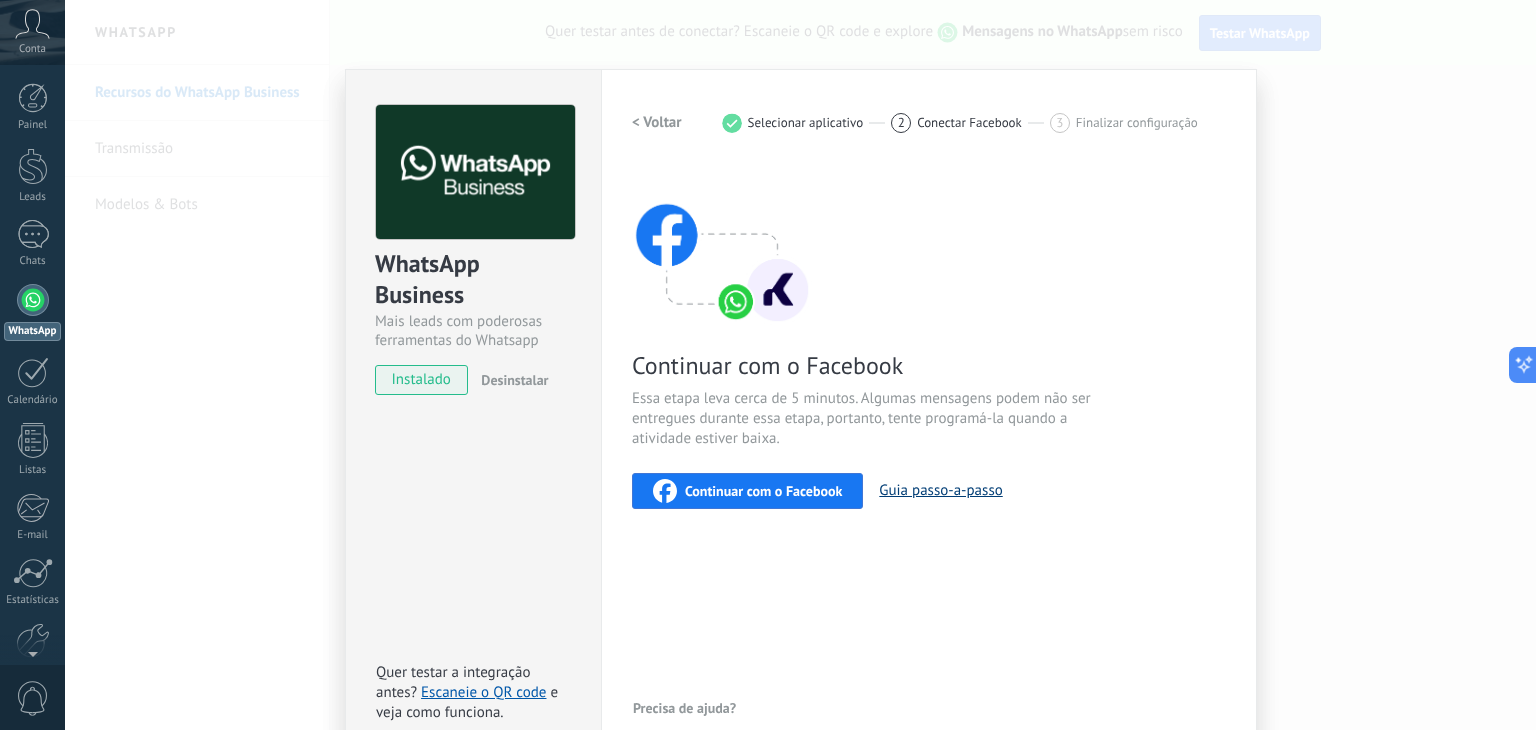 click on "Guia passo-a-passo" at bounding box center (940, 490) 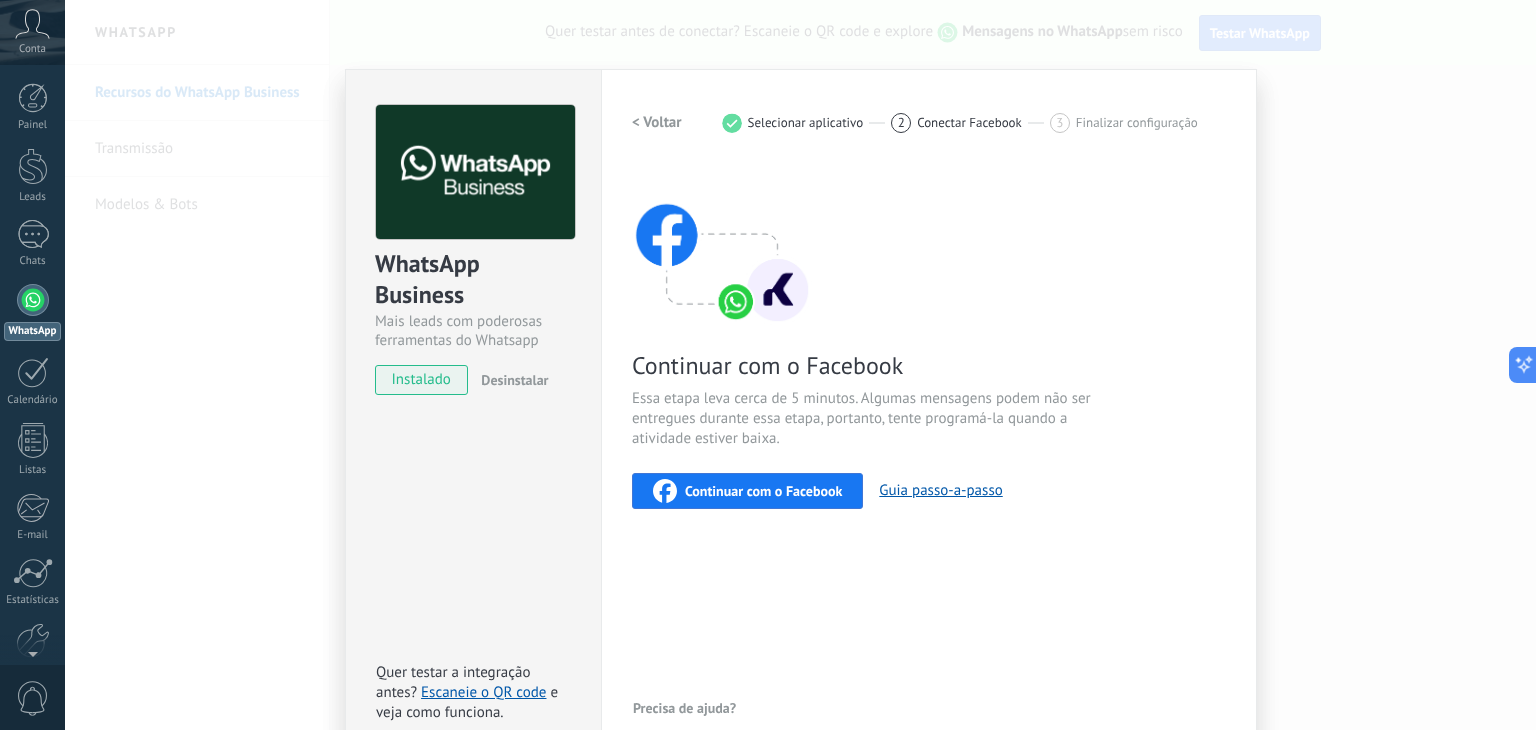 click on "Desinstalar" at bounding box center (514, 380) 